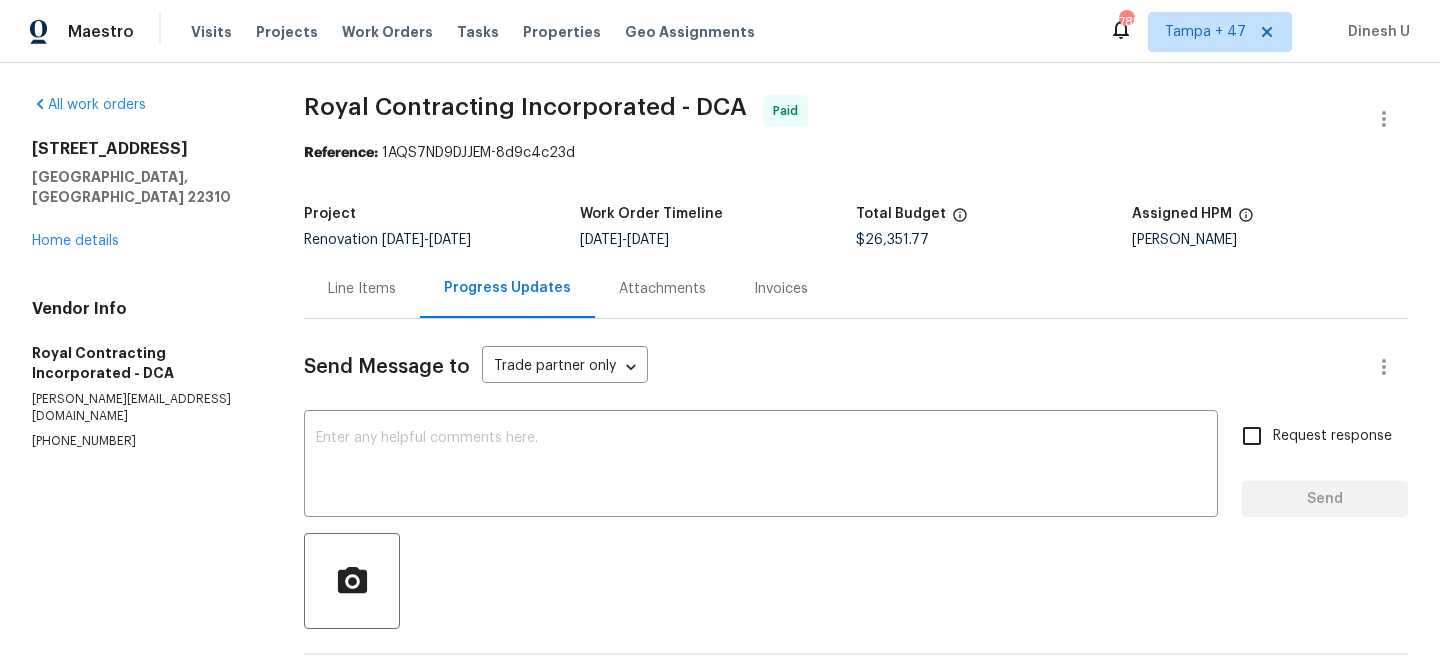 scroll, scrollTop: 0, scrollLeft: 0, axis: both 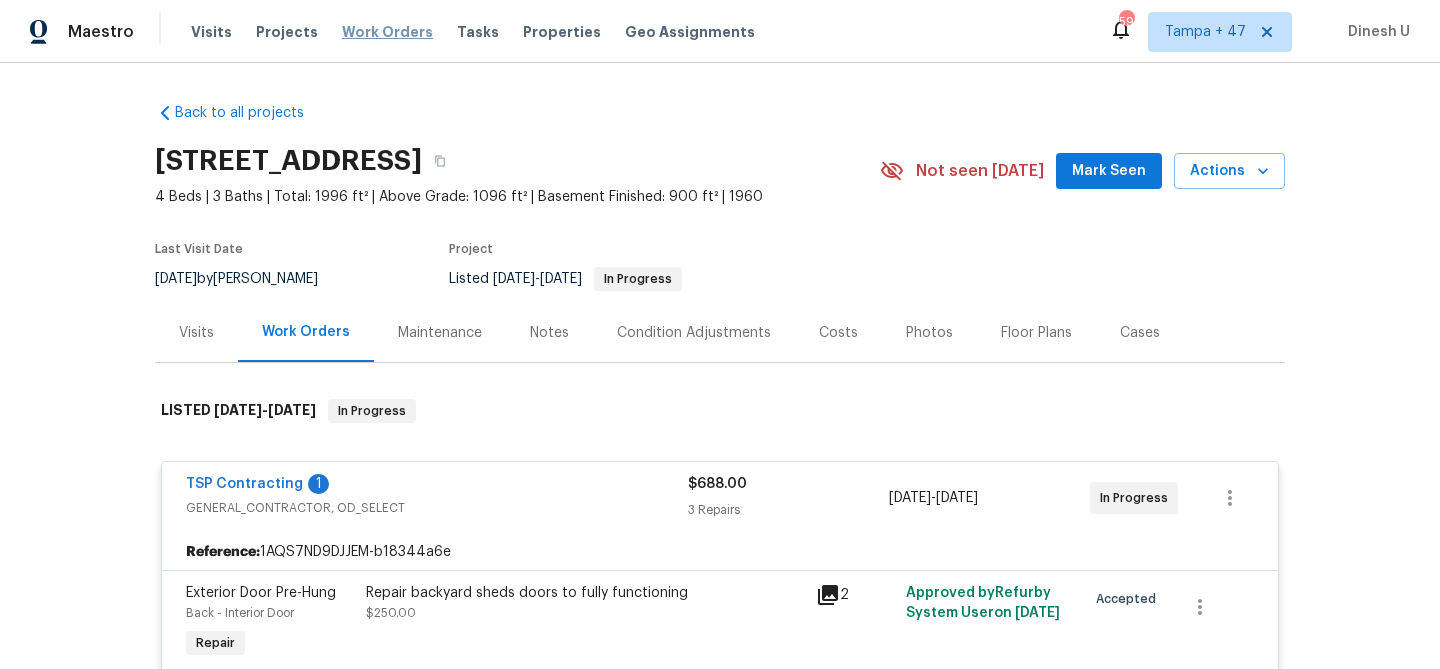 click on "Work Orders" at bounding box center [387, 32] 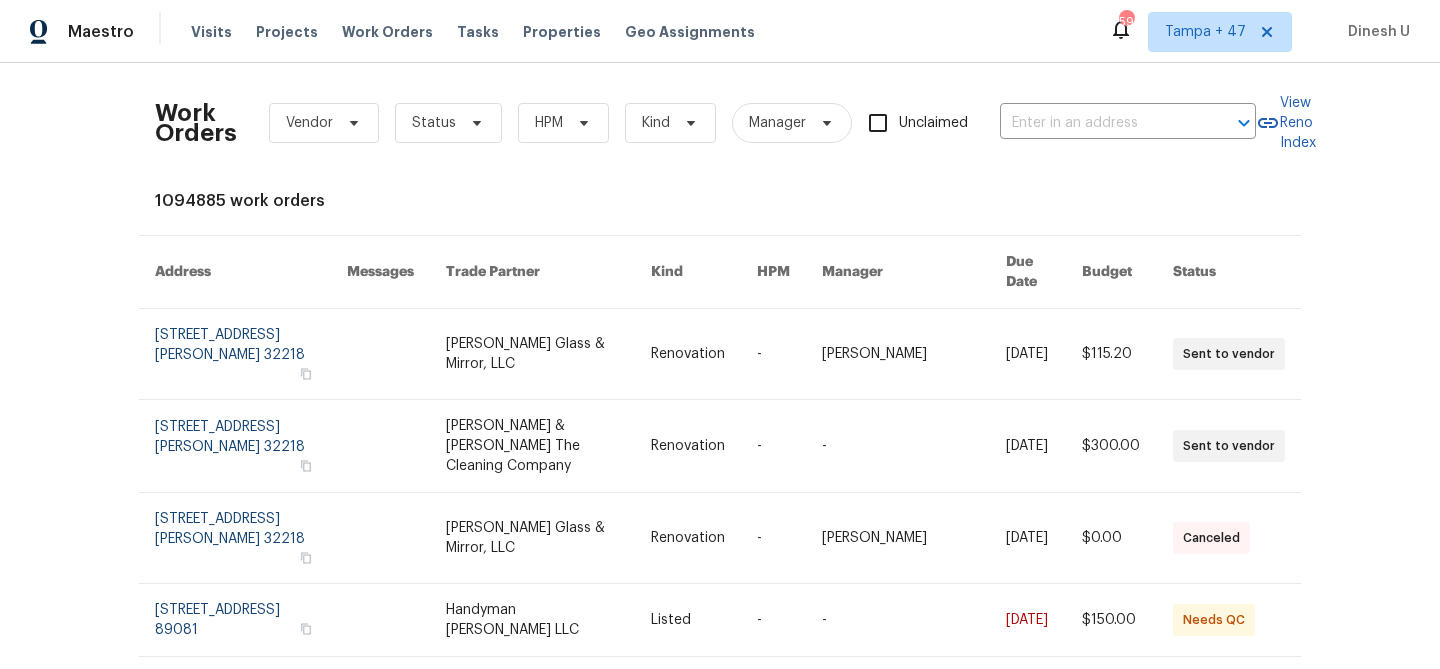 click on "Work Orders Vendor Status HPM Kind Manager Unclaimed ​" at bounding box center (705, 123) 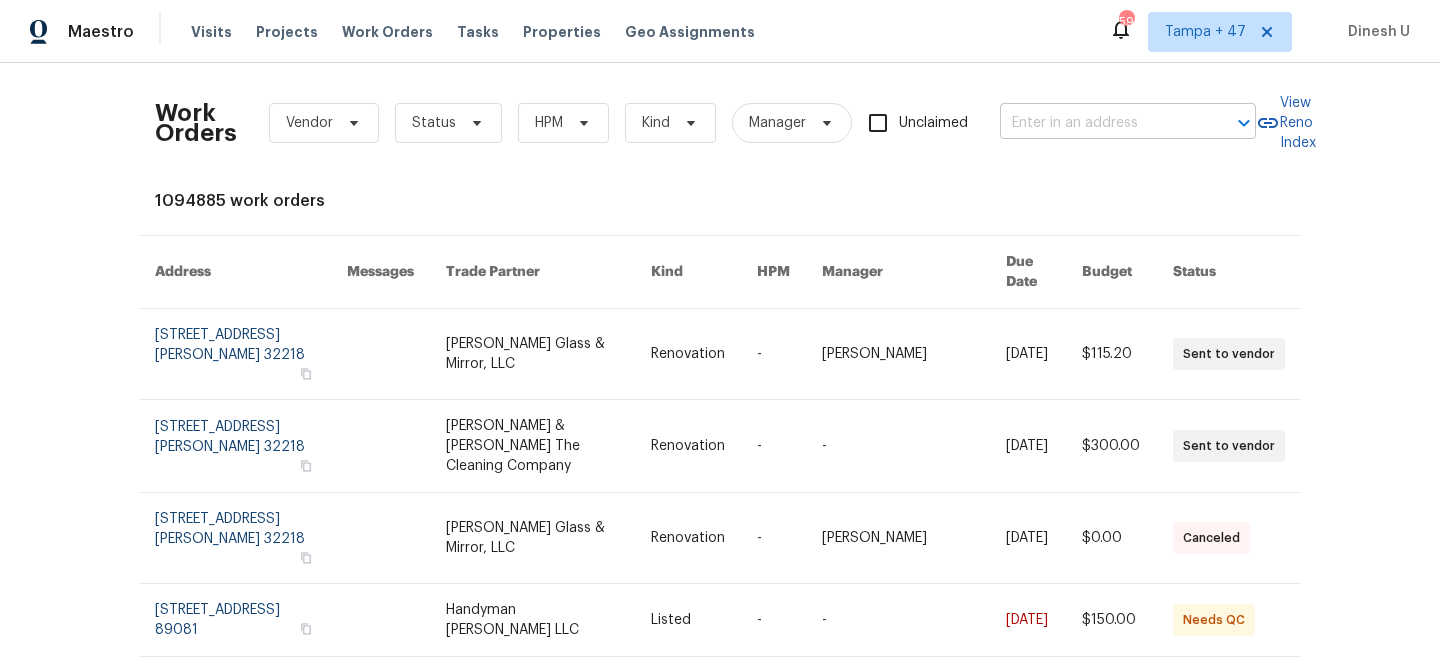click at bounding box center [1100, 123] 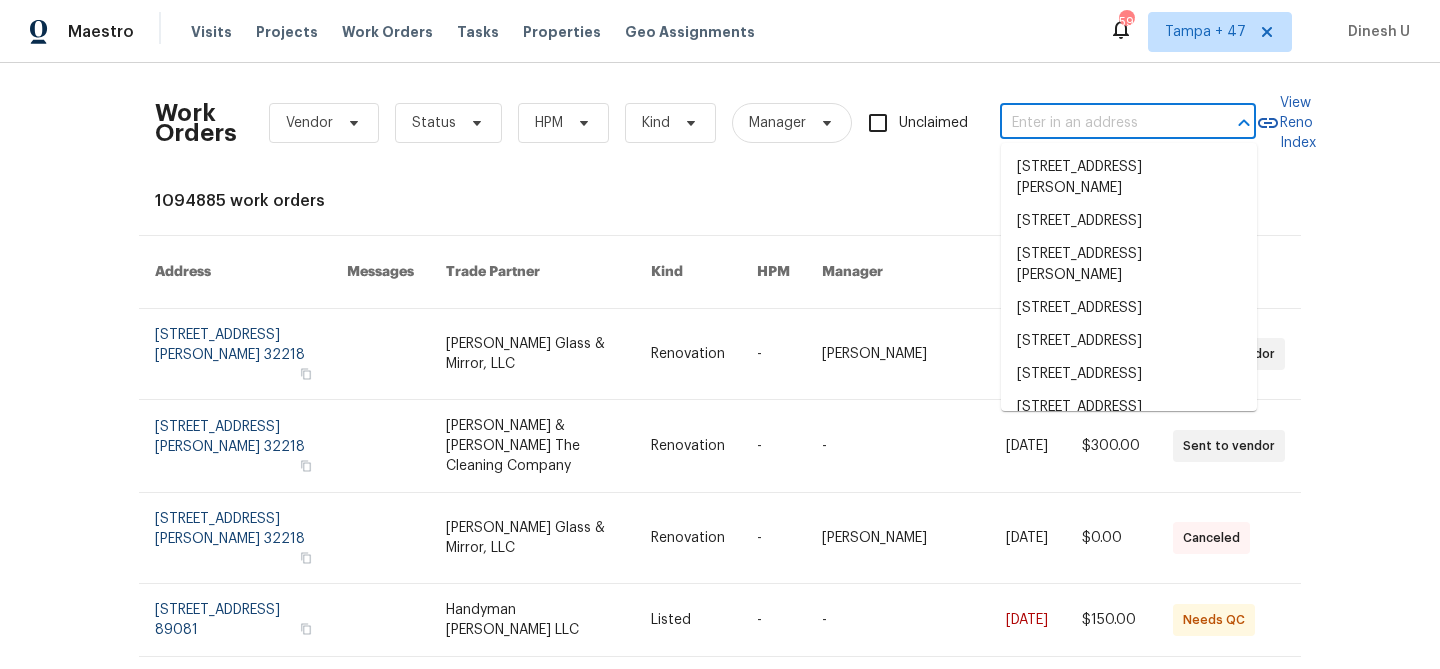 paste on "1900 Danbrook Dr Unit 1415, Sacramento, CA 95835" 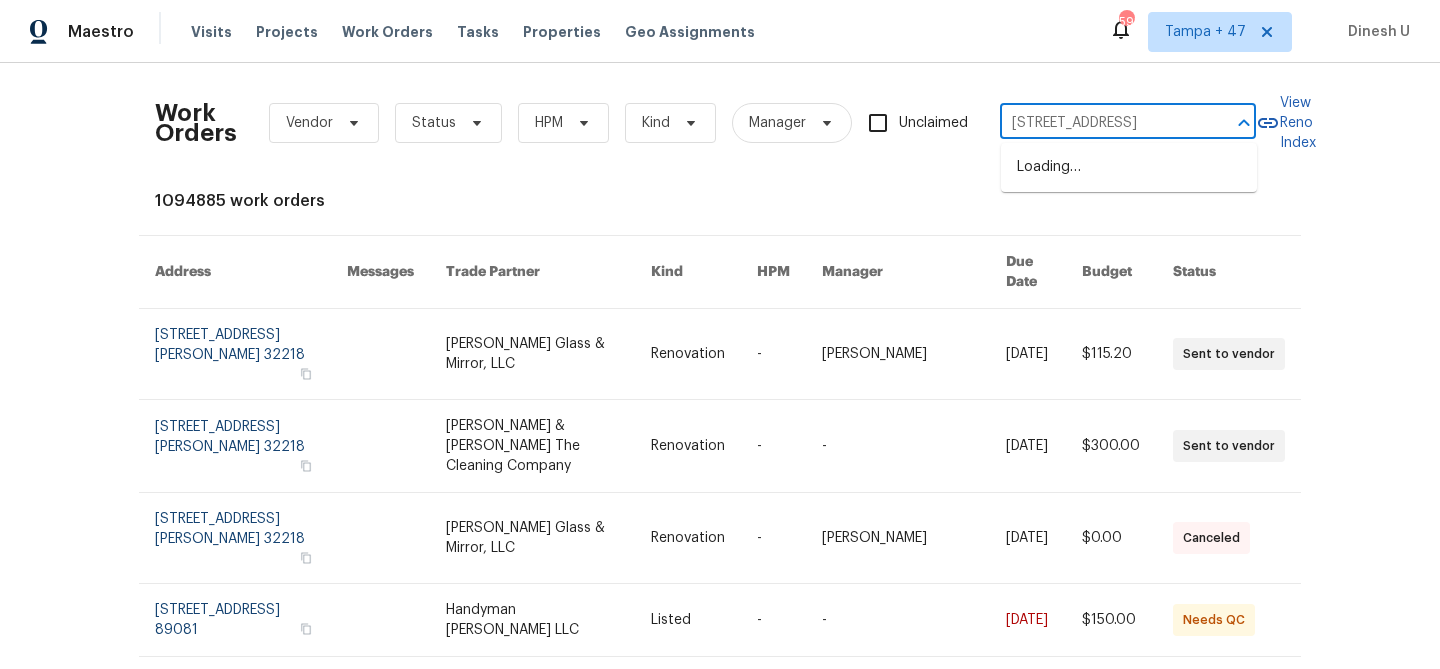 scroll, scrollTop: 0, scrollLeft: 152, axis: horizontal 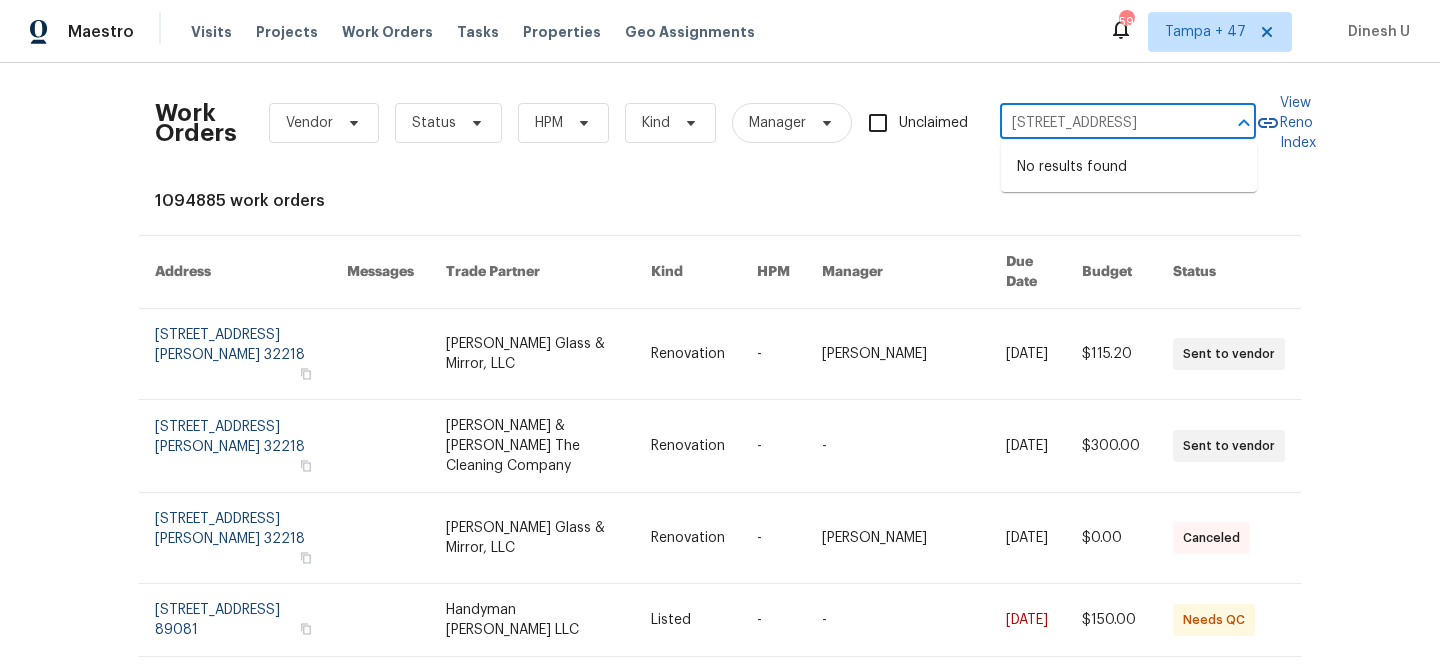 type on "1900 Danbrook Dr Unit 1415, Sacramento, CA 95835" 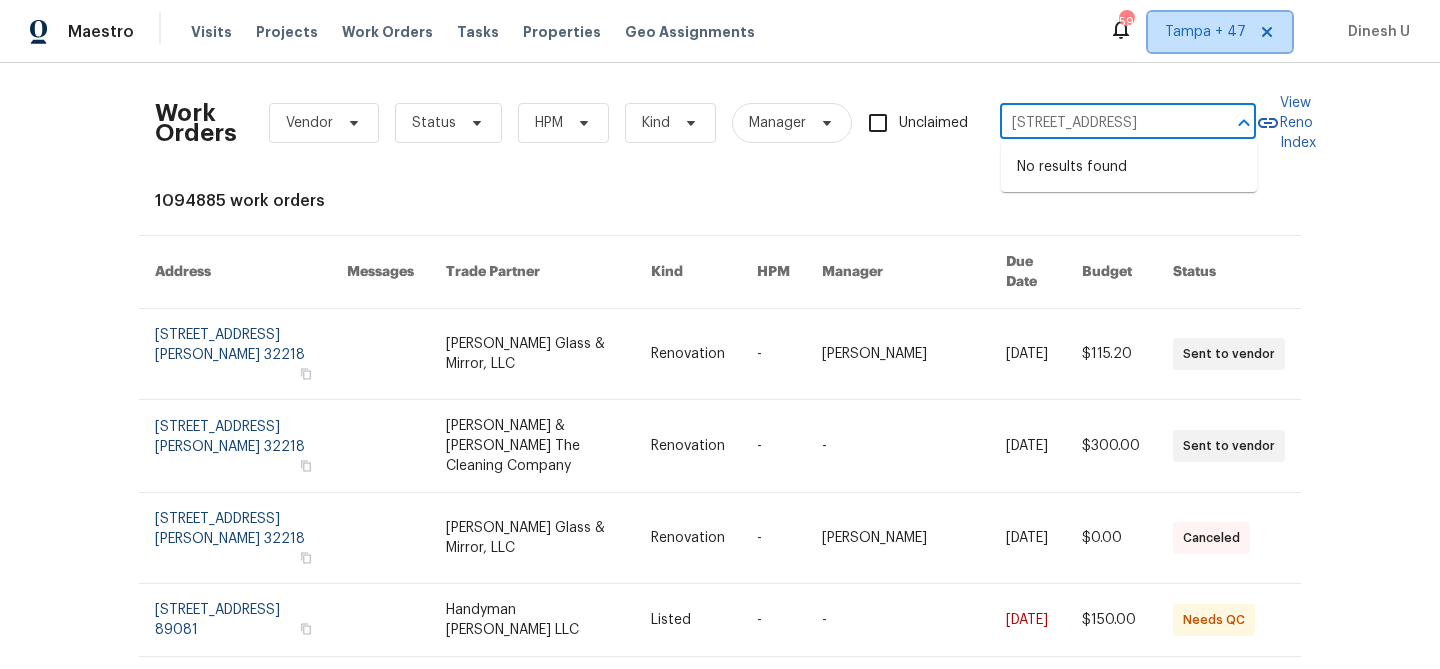 click on "Tampa + 47" at bounding box center [1205, 32] 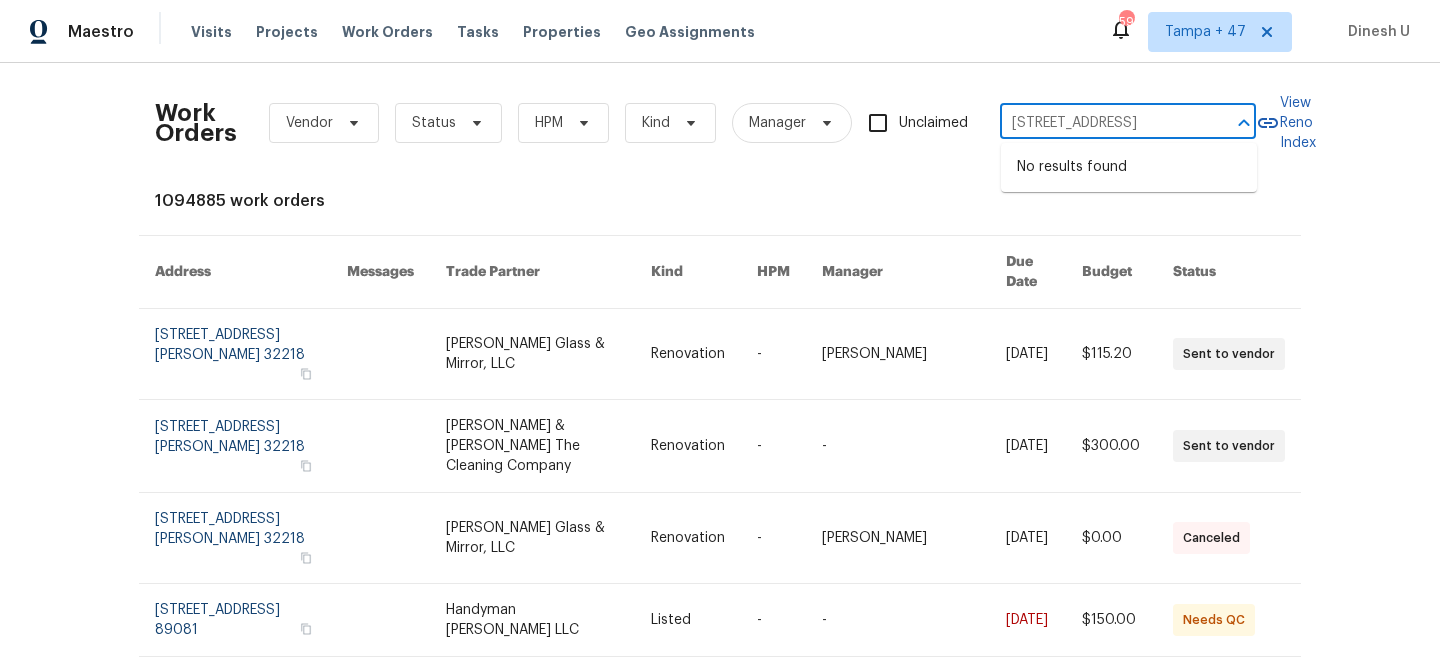 type 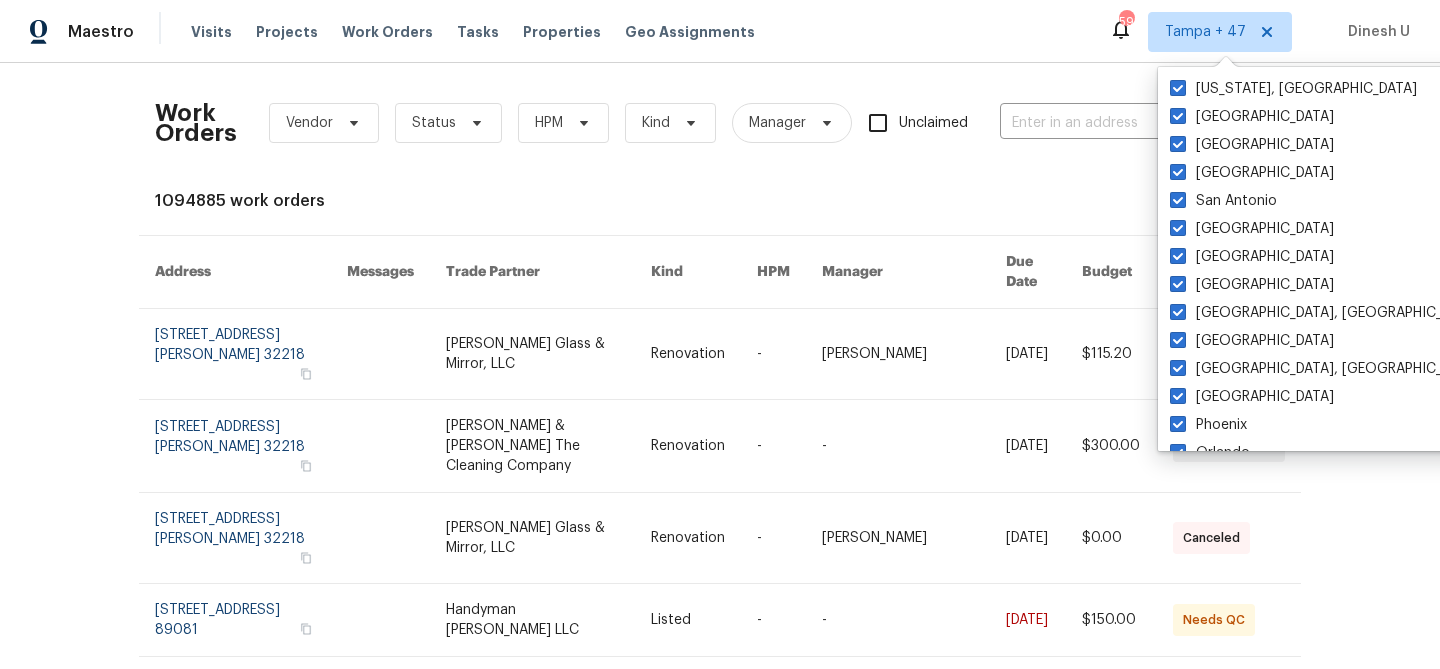 scroll, scrollTop: 0, scrollLeft: 0, axis: both 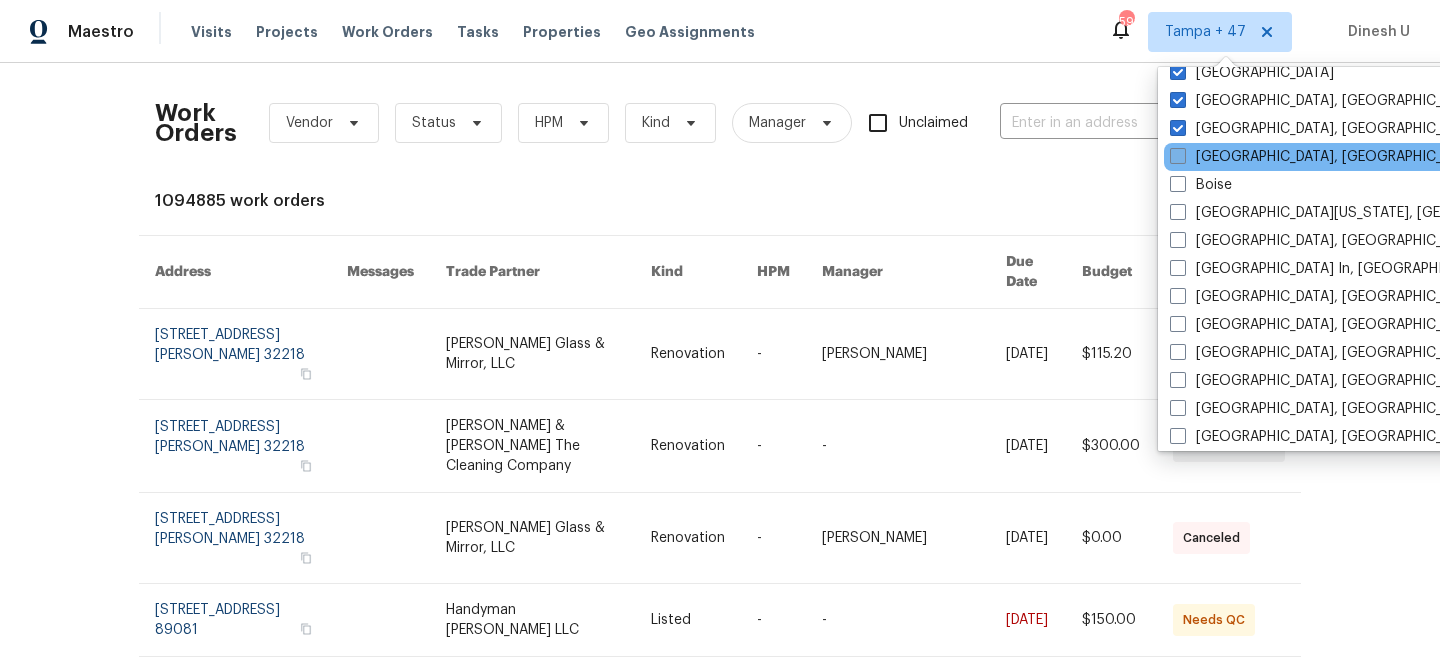 click at bounding box center [1178, 156] 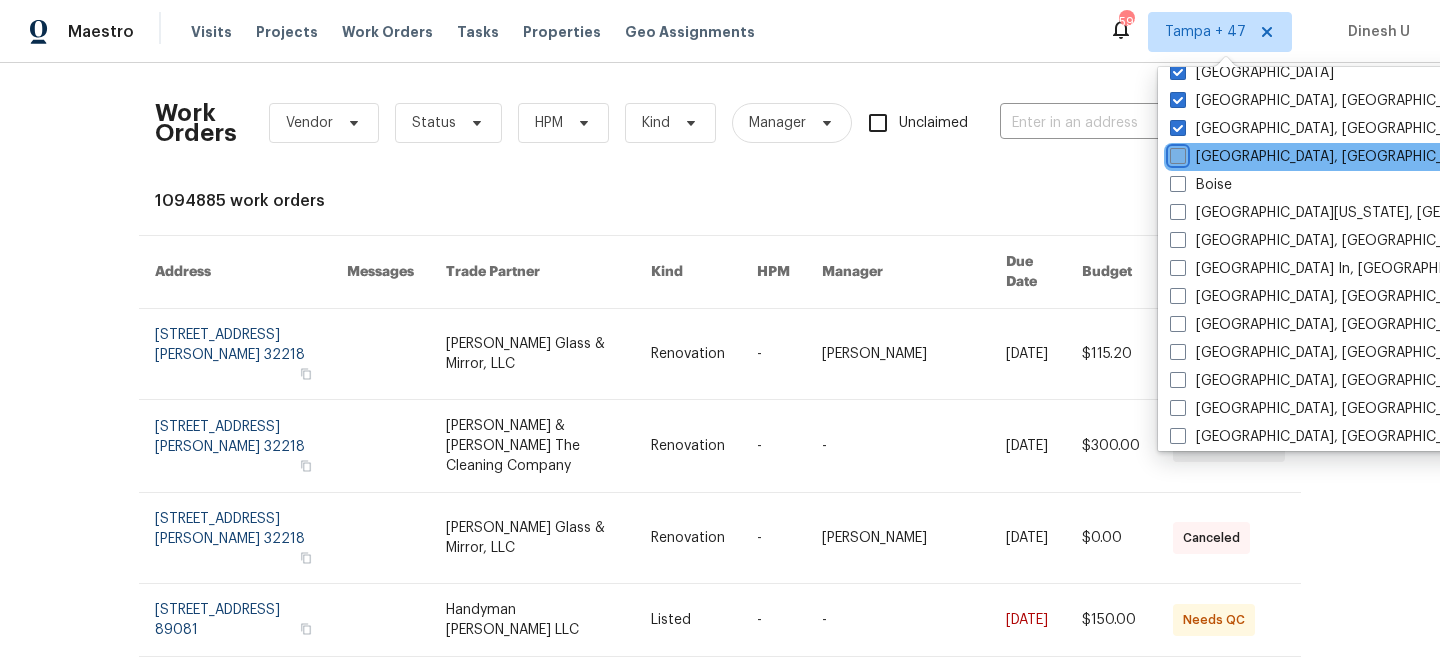 click on "Baltimore, MD" at bounding box center [1176, 153] 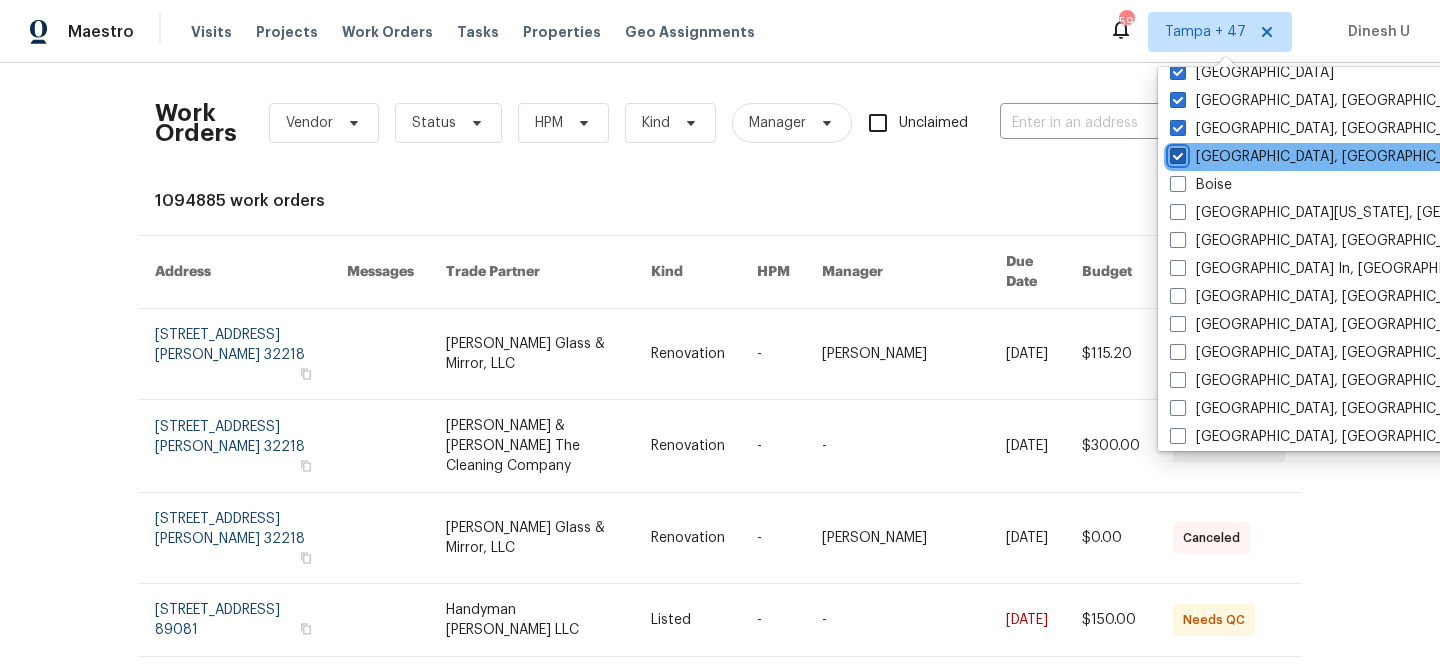 checkbox on "true" 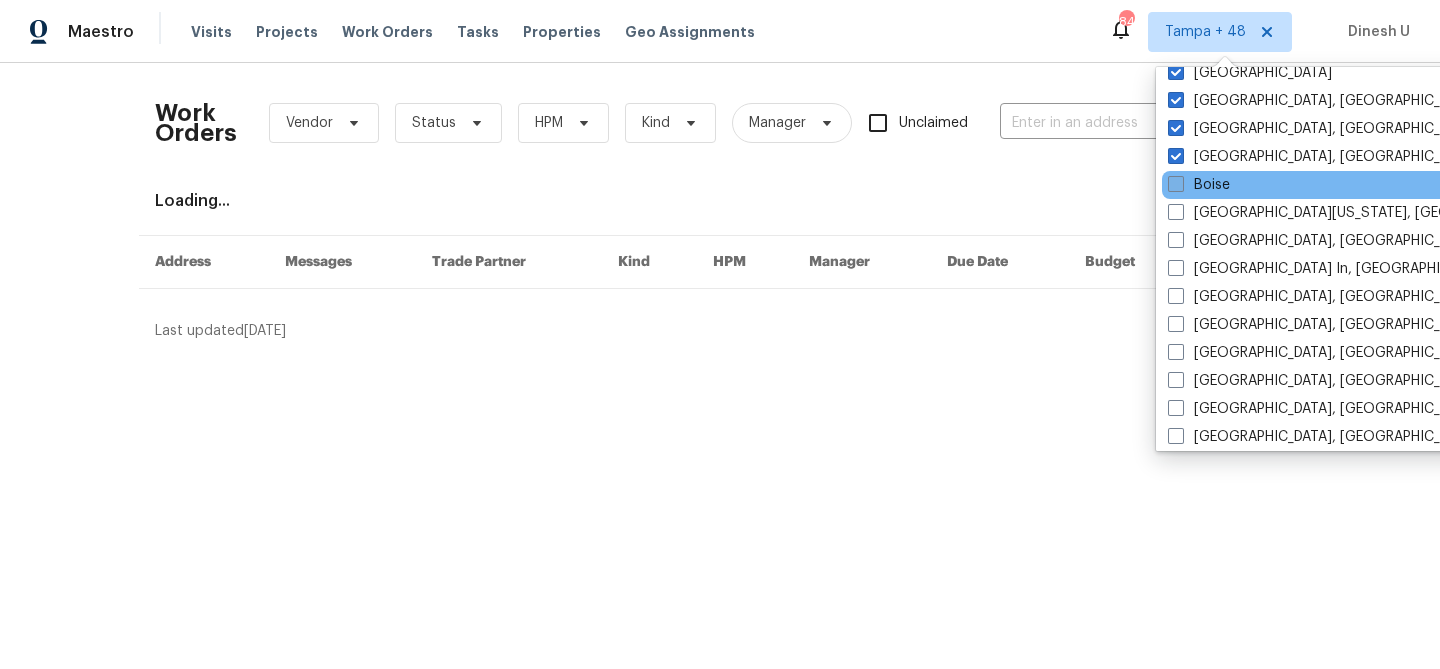 click at bounding box center [1176, 184] 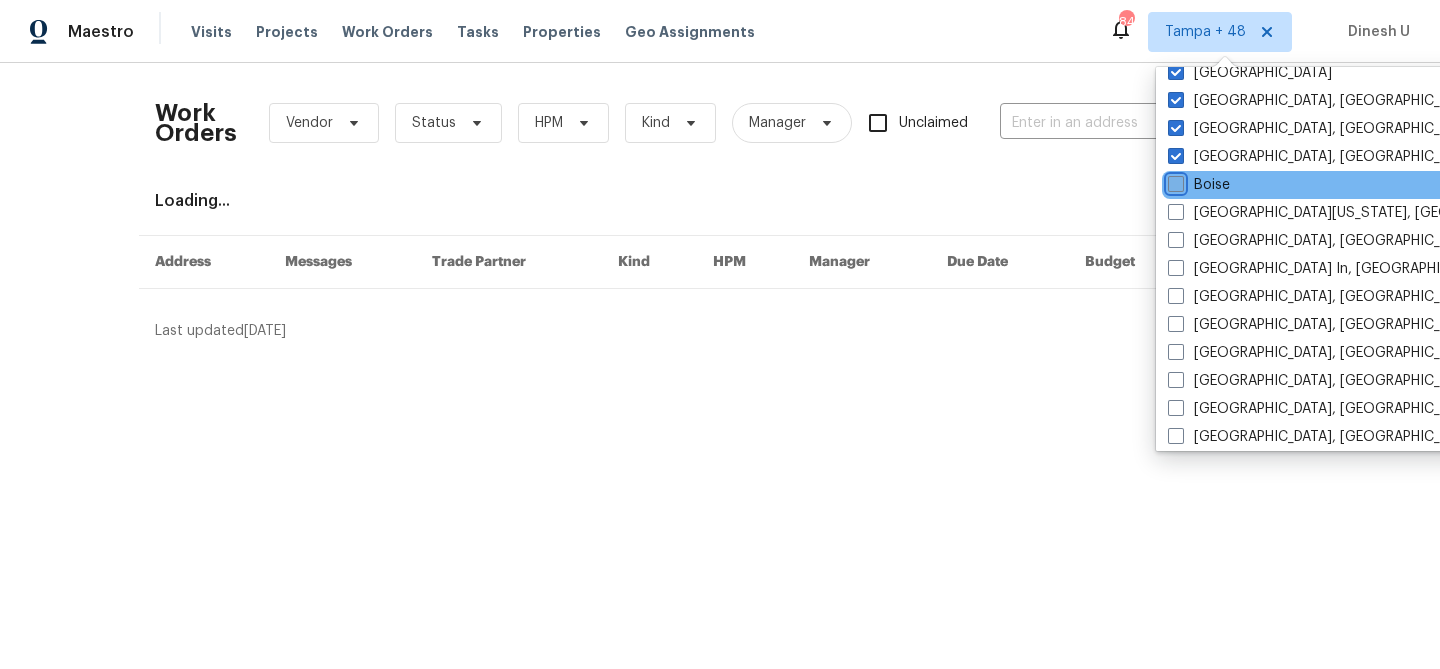 click on "Boise" at bounding box center (1174, 181) 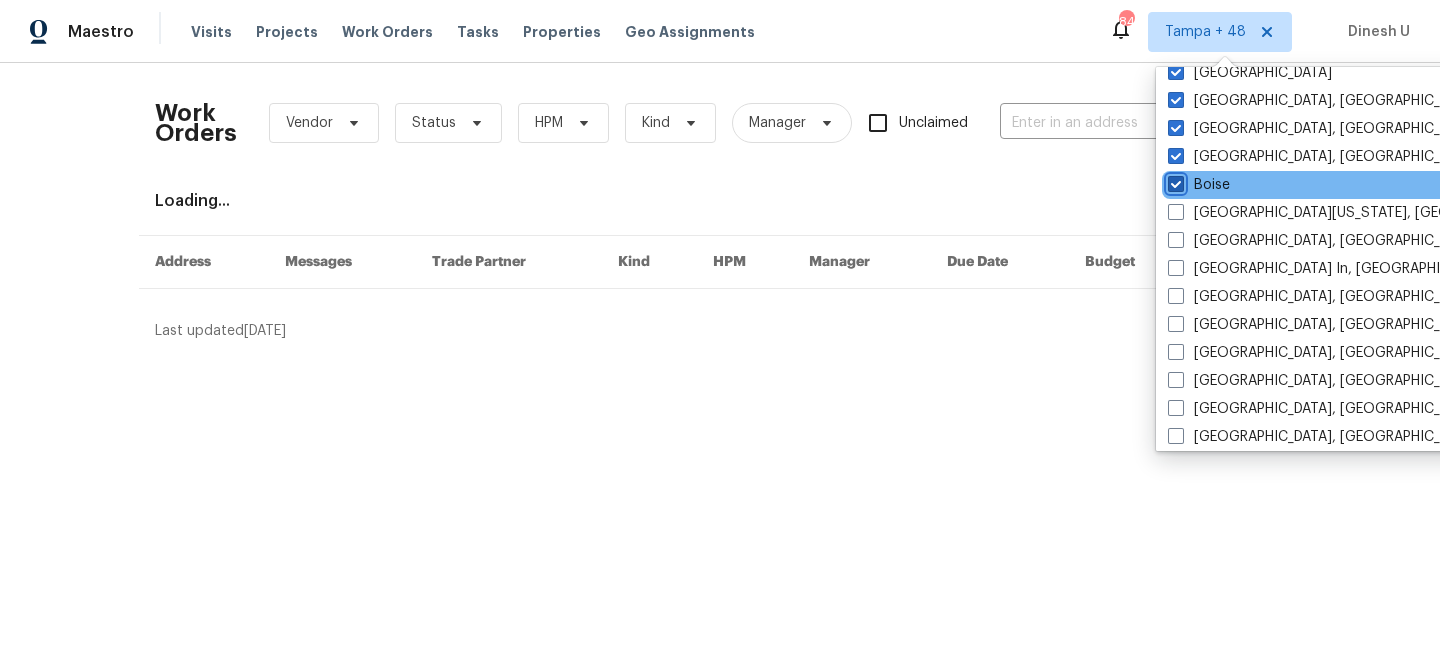 checkbox on "true" 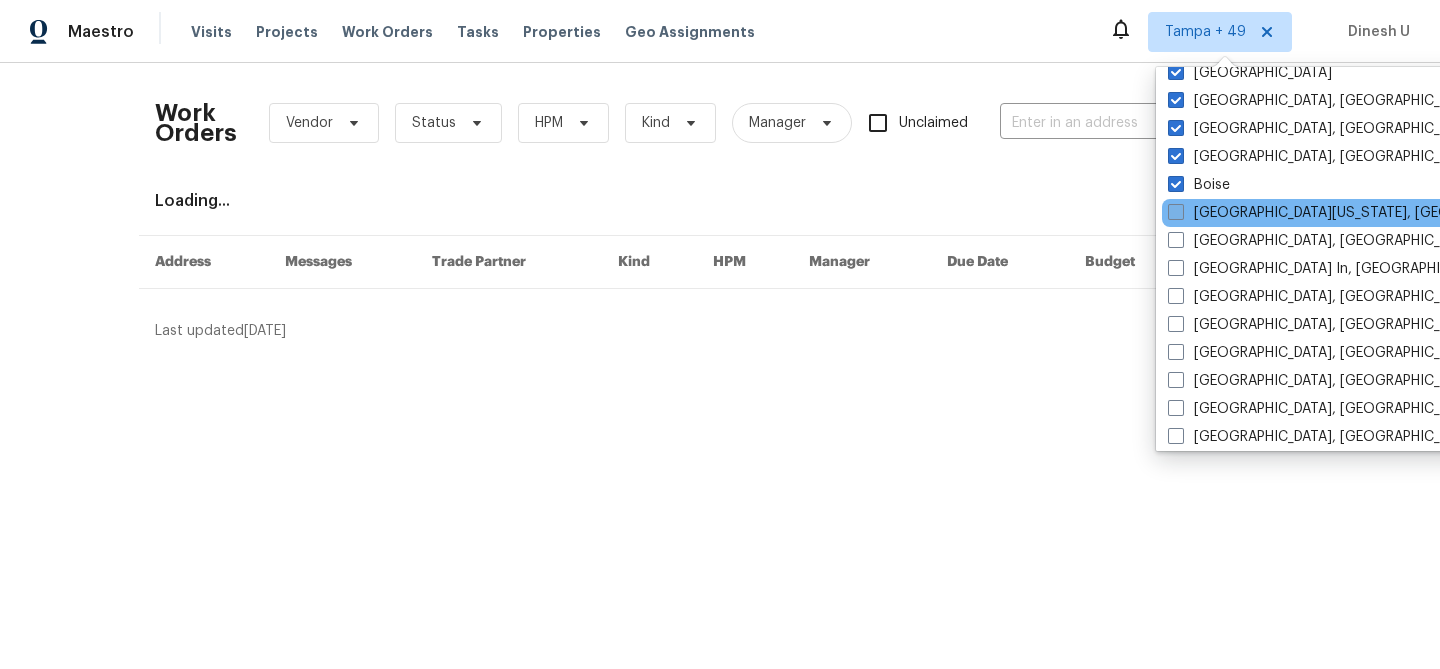 click at bounding box center (1176, 212) 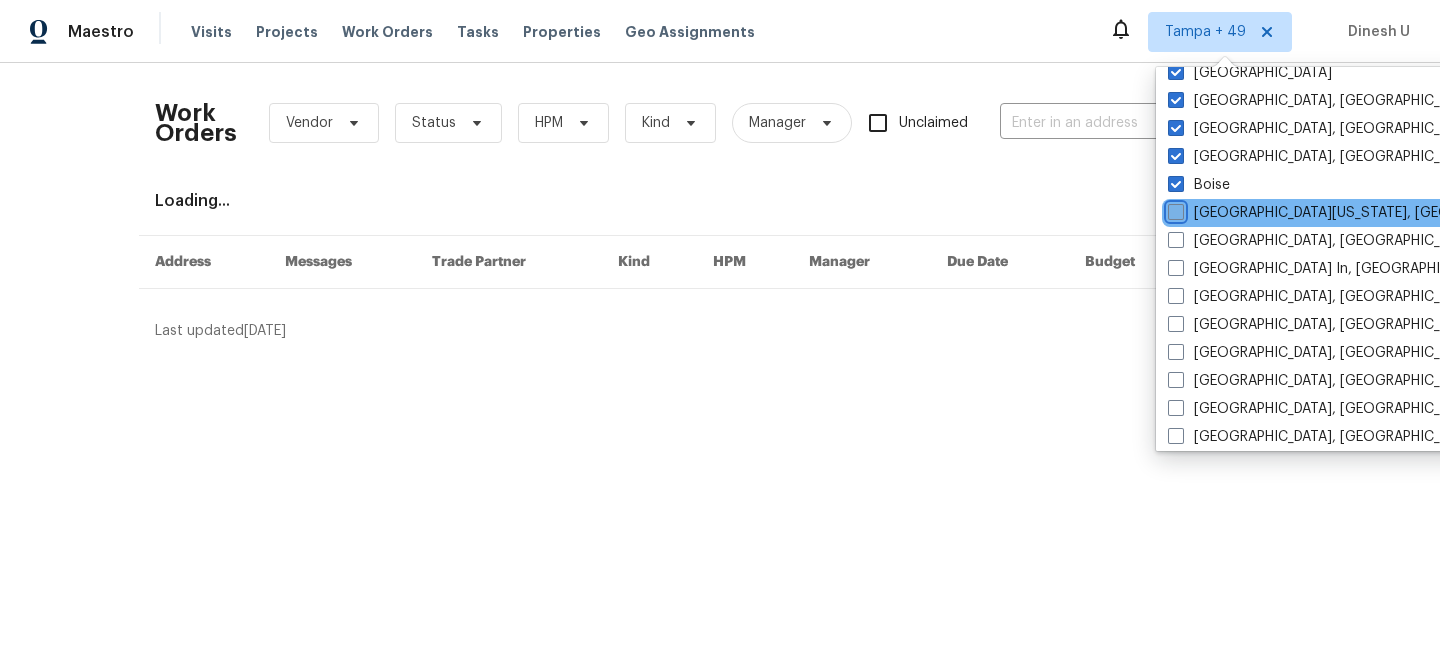 click on "Central California, CA" at bounding box center [1174, 209] 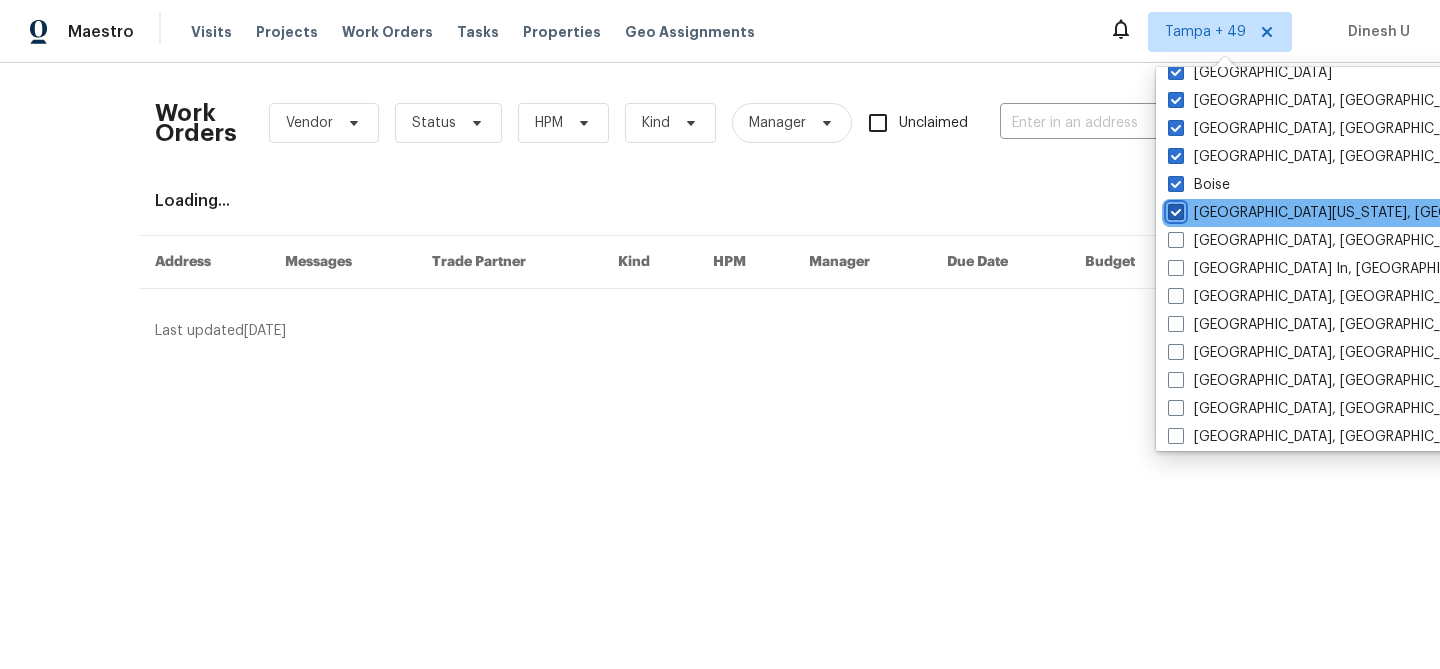 checkbox on "true" 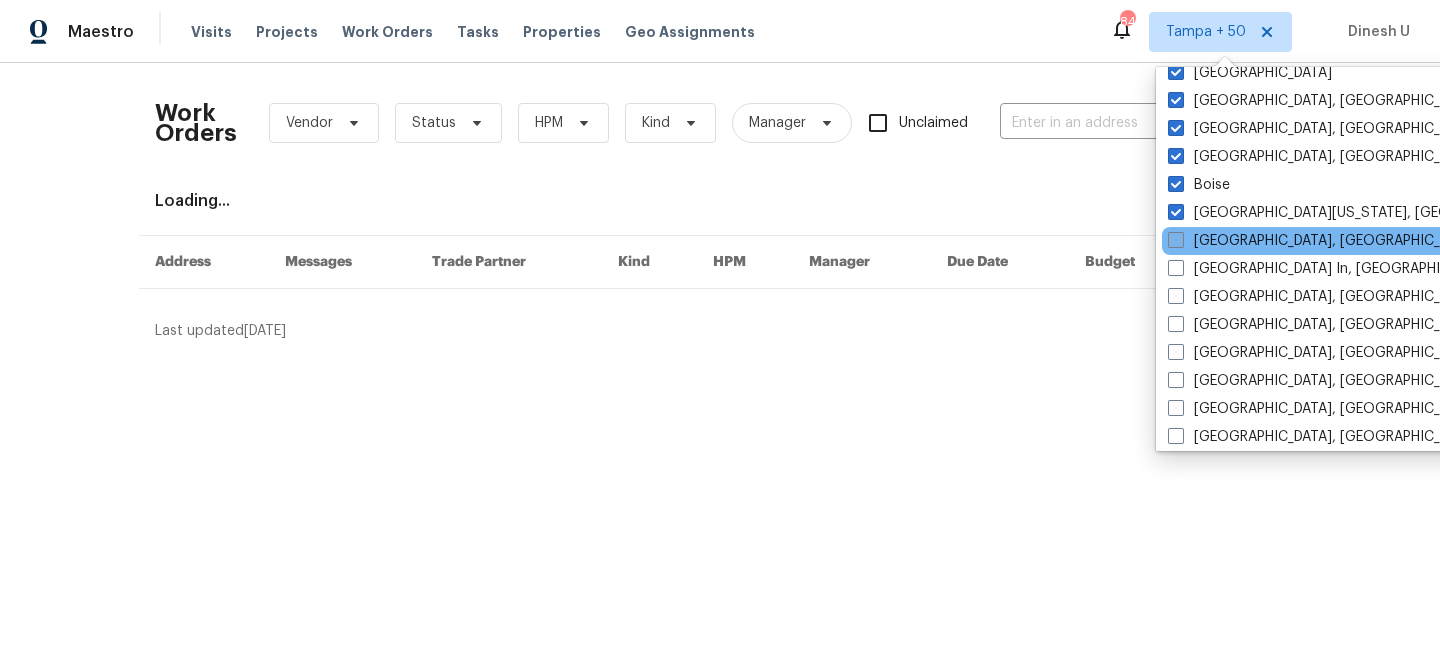 click at bounding box center (1176, 240) 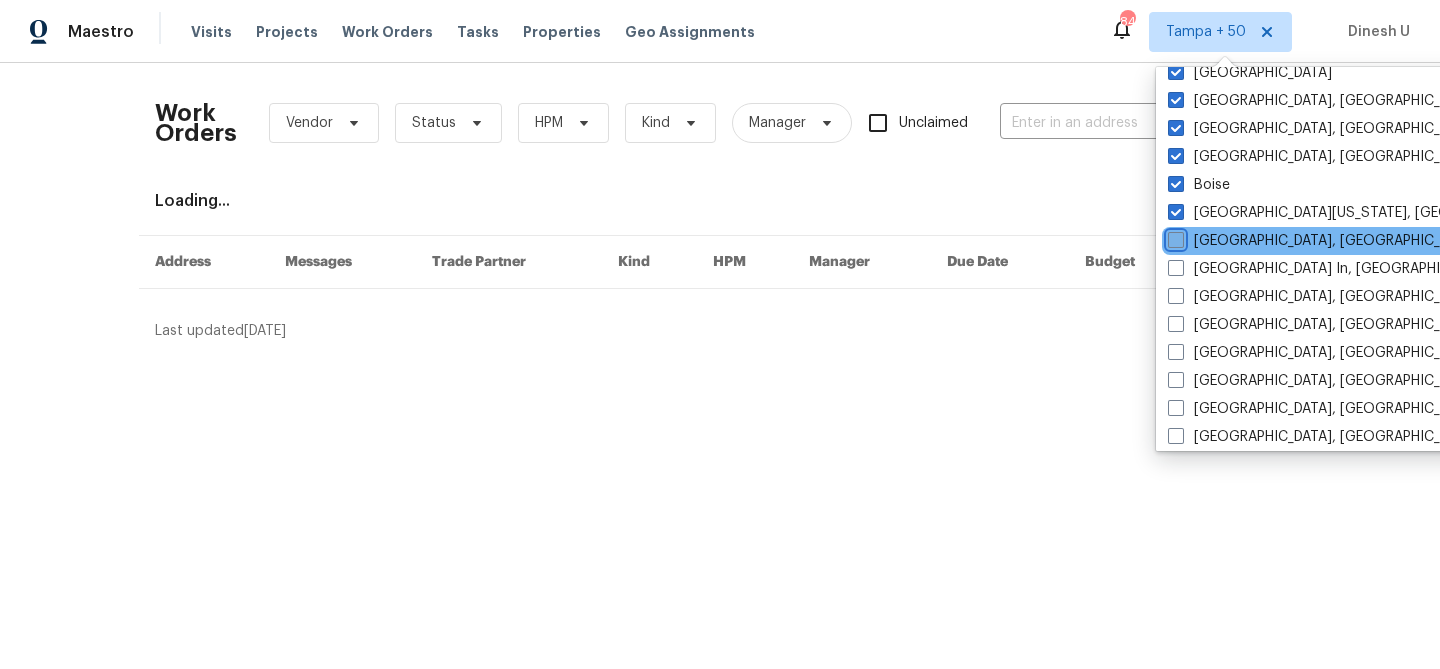 click on "Chicago, IL" at bounding box center [1174, 237] 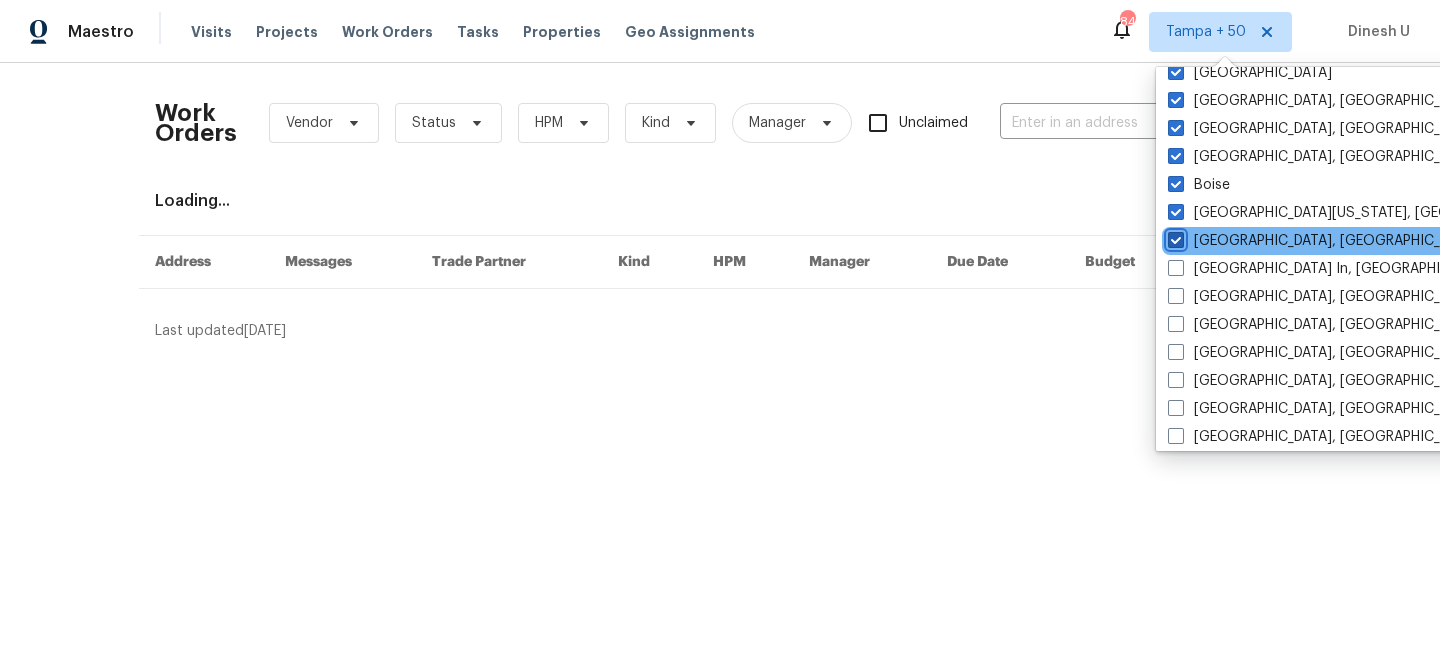 checkbox on "true" 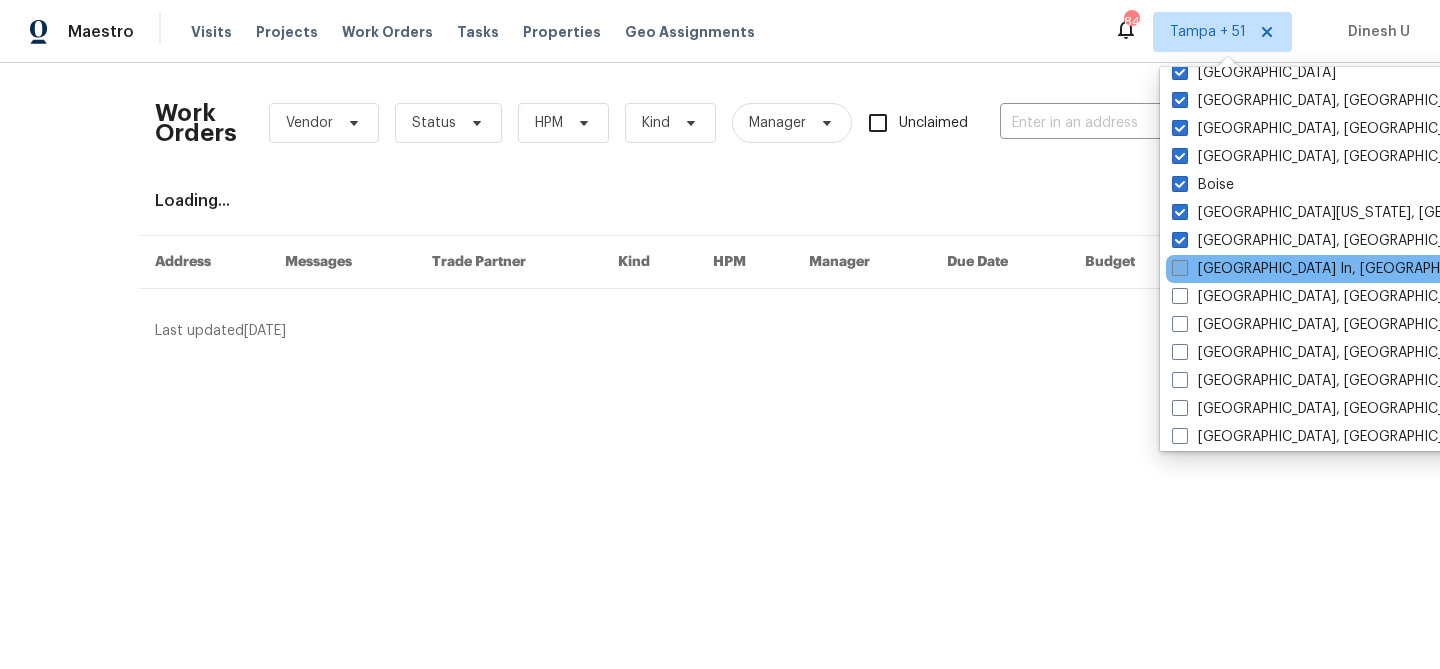click at bounding box center [1180, 268] 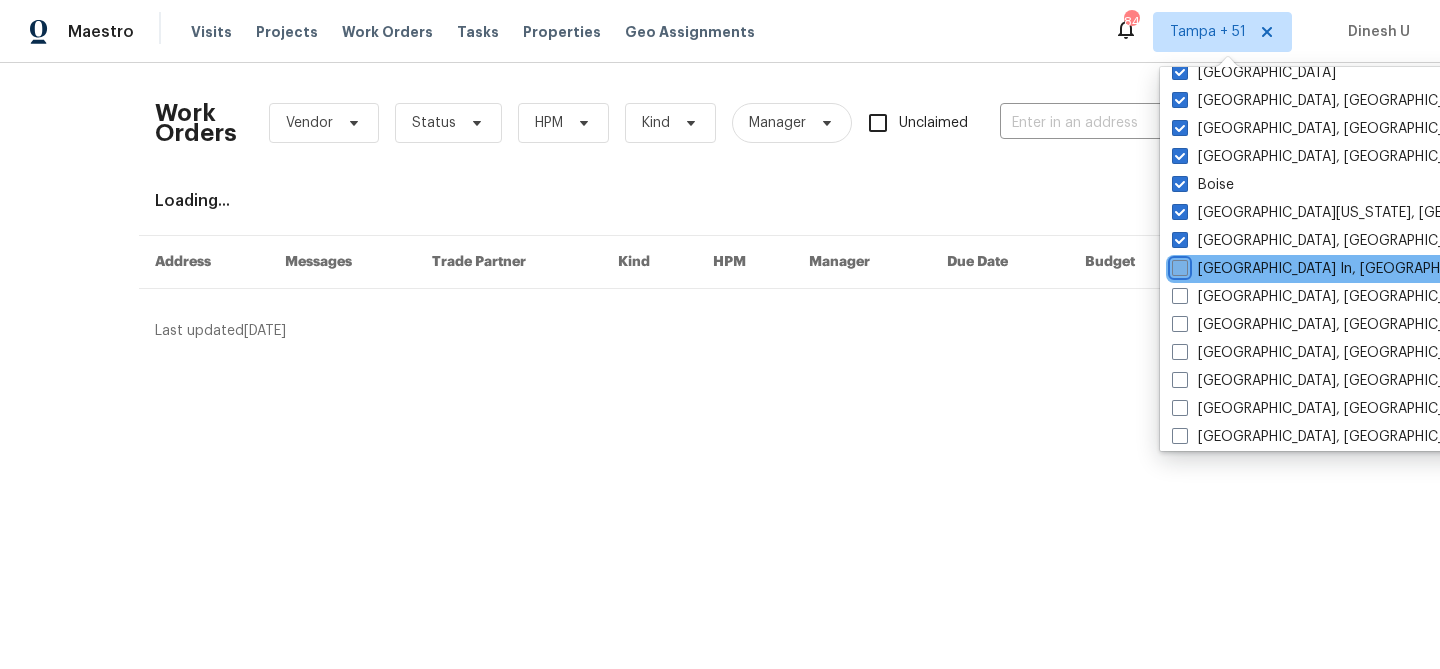 click on "Louisville In, KY" at bounding box center (1178, 265) 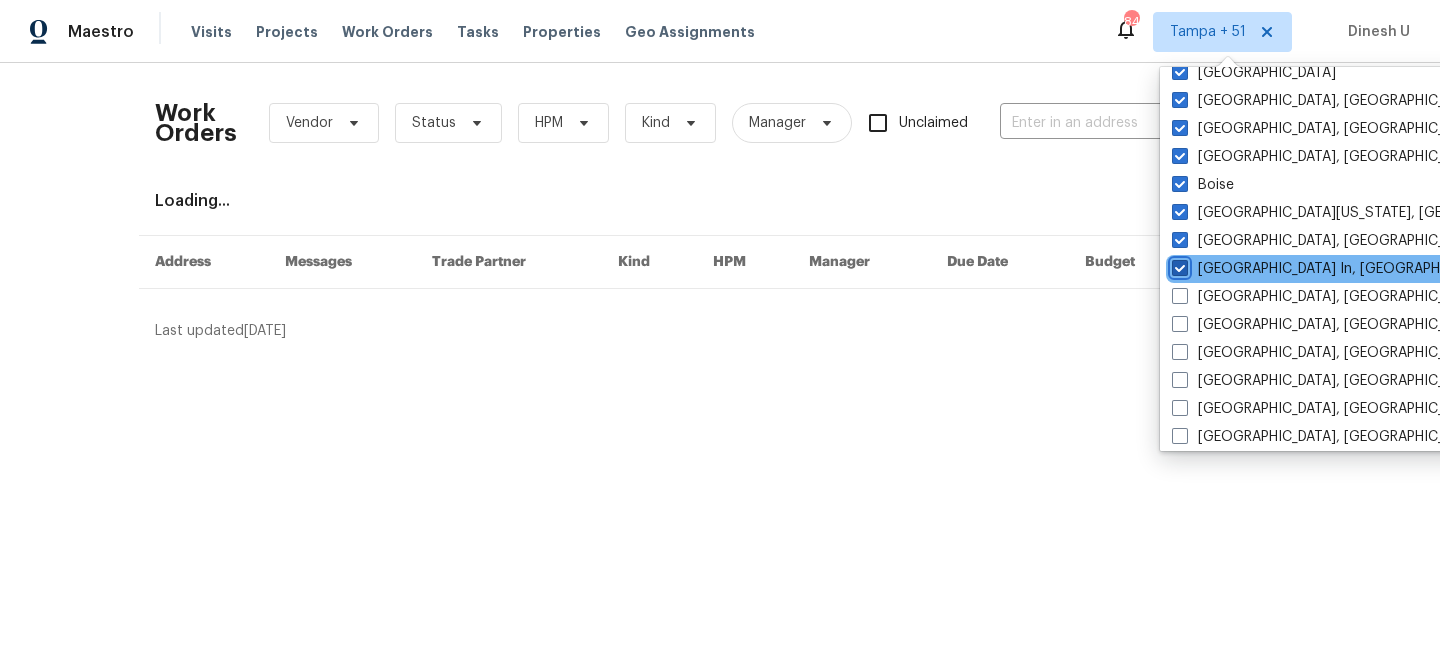 checkbox on "true" 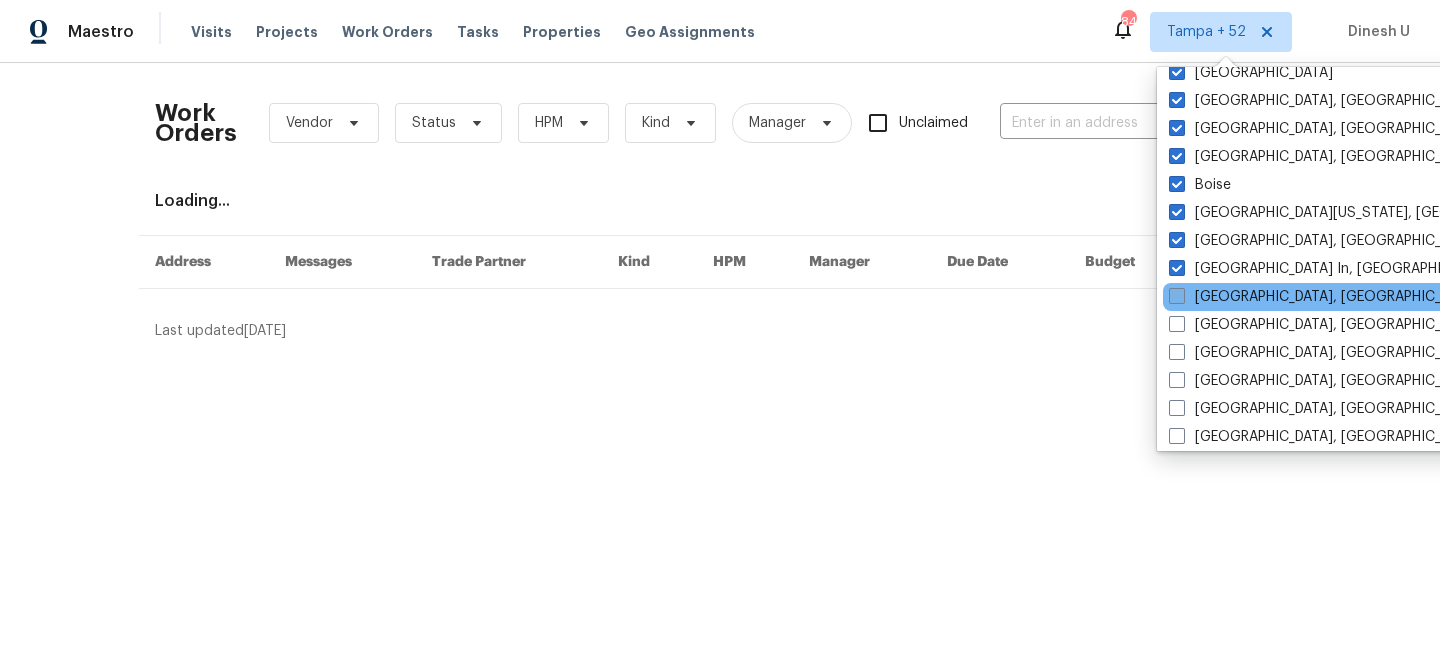 click at bounding box center (1177, 296) 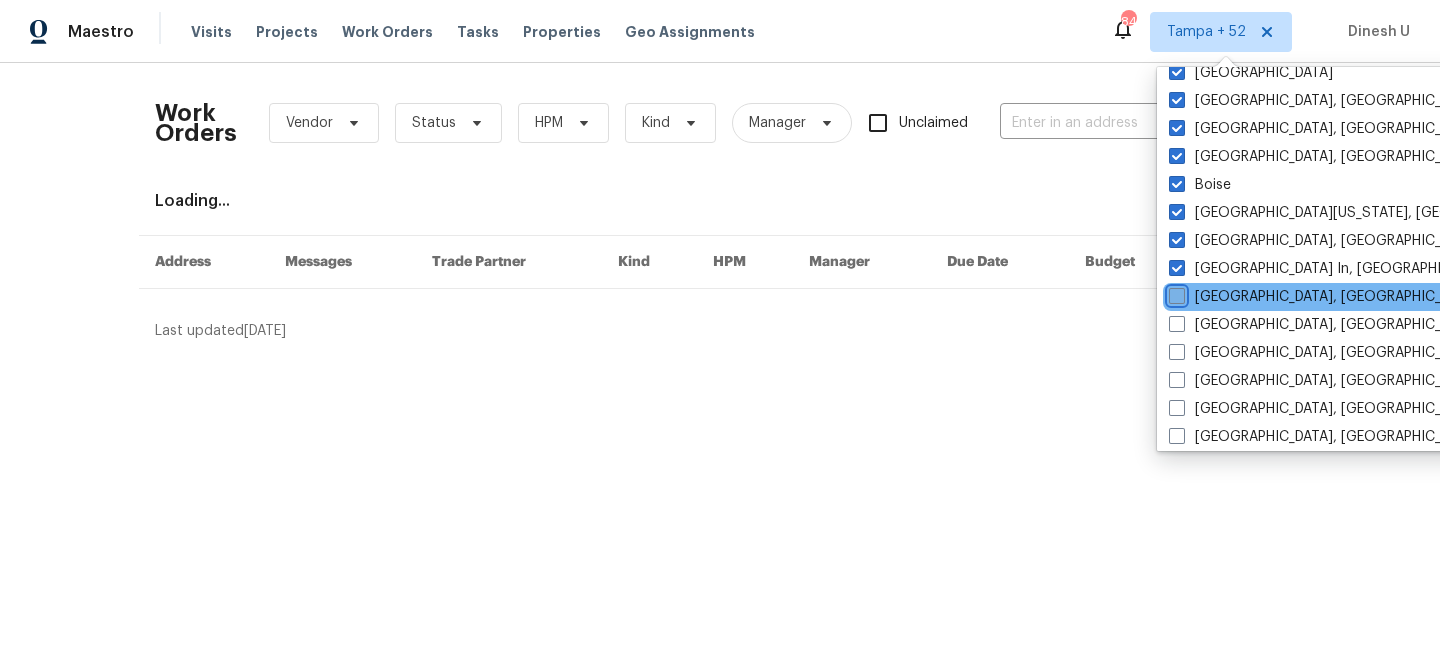 click on "Memphis, TN" at bounding box center (1175, 293) 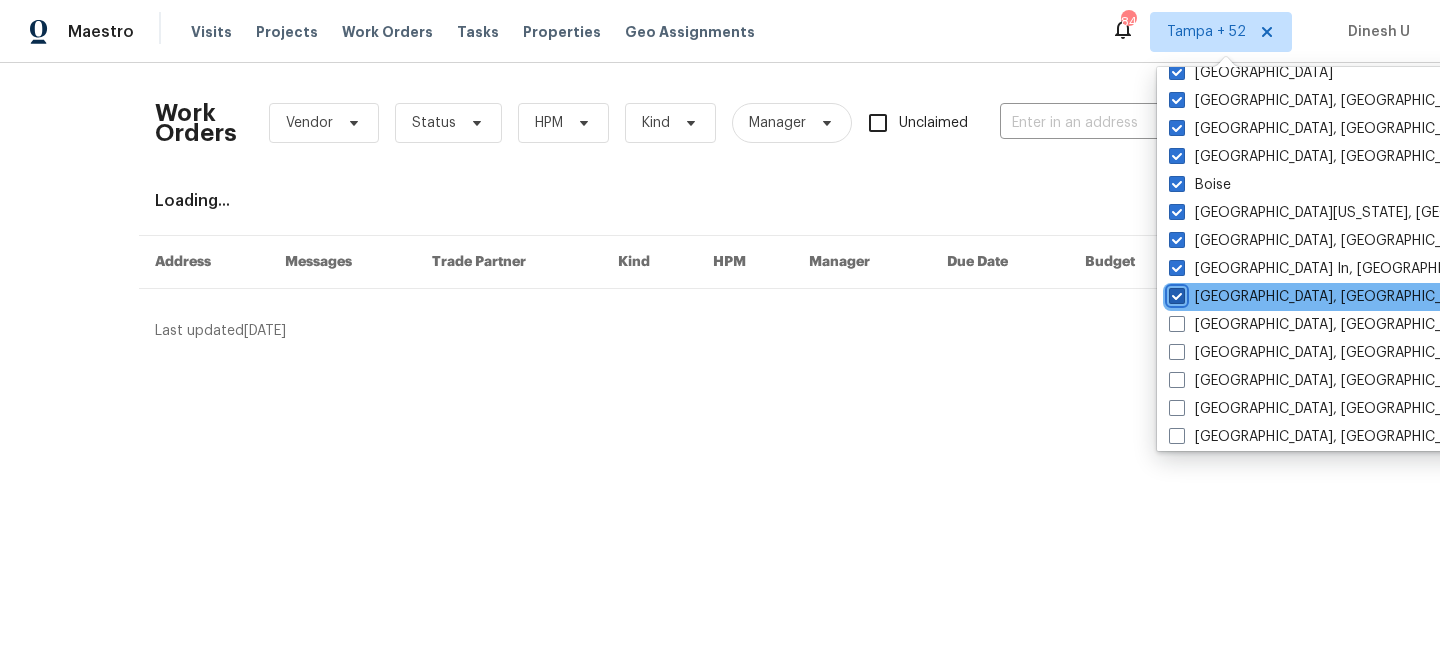 checkbox on "true" 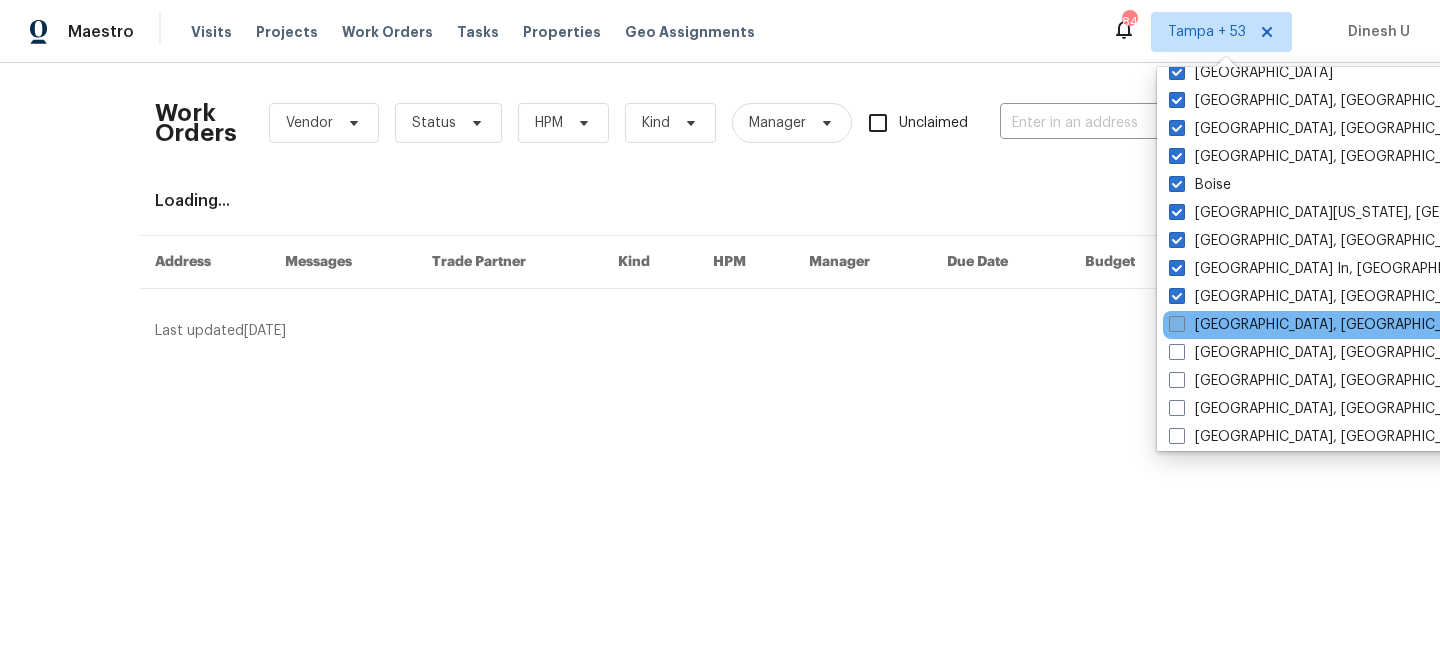 click at bounding box center [1177, 324] 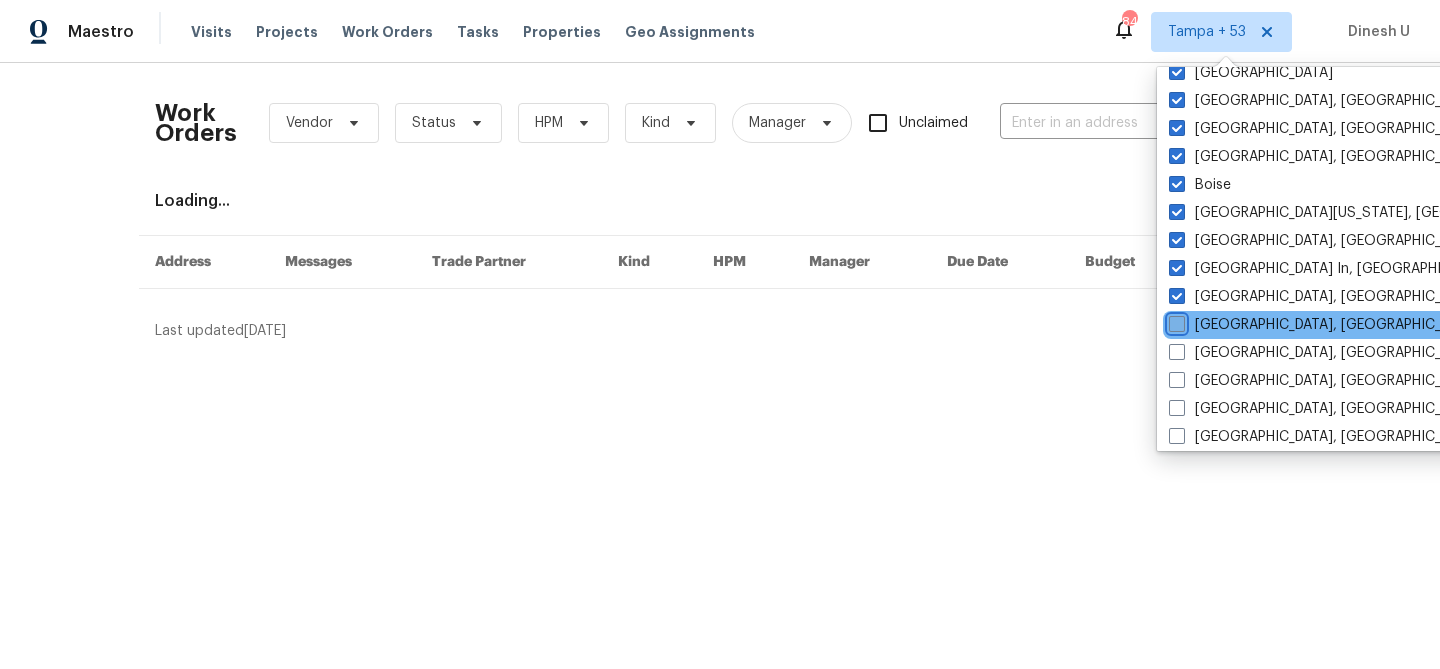 click on "Philadelphia, PA" at bounding box center [1175, 321] 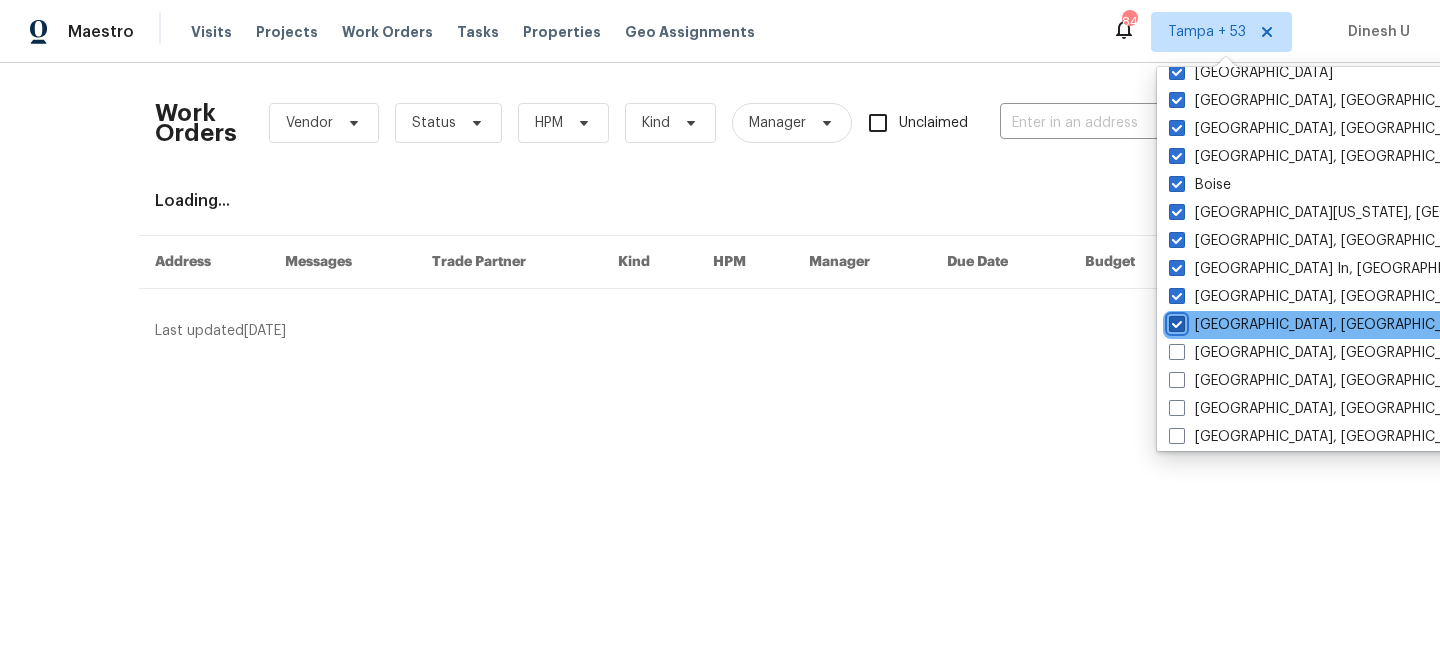 checkbox on "true" 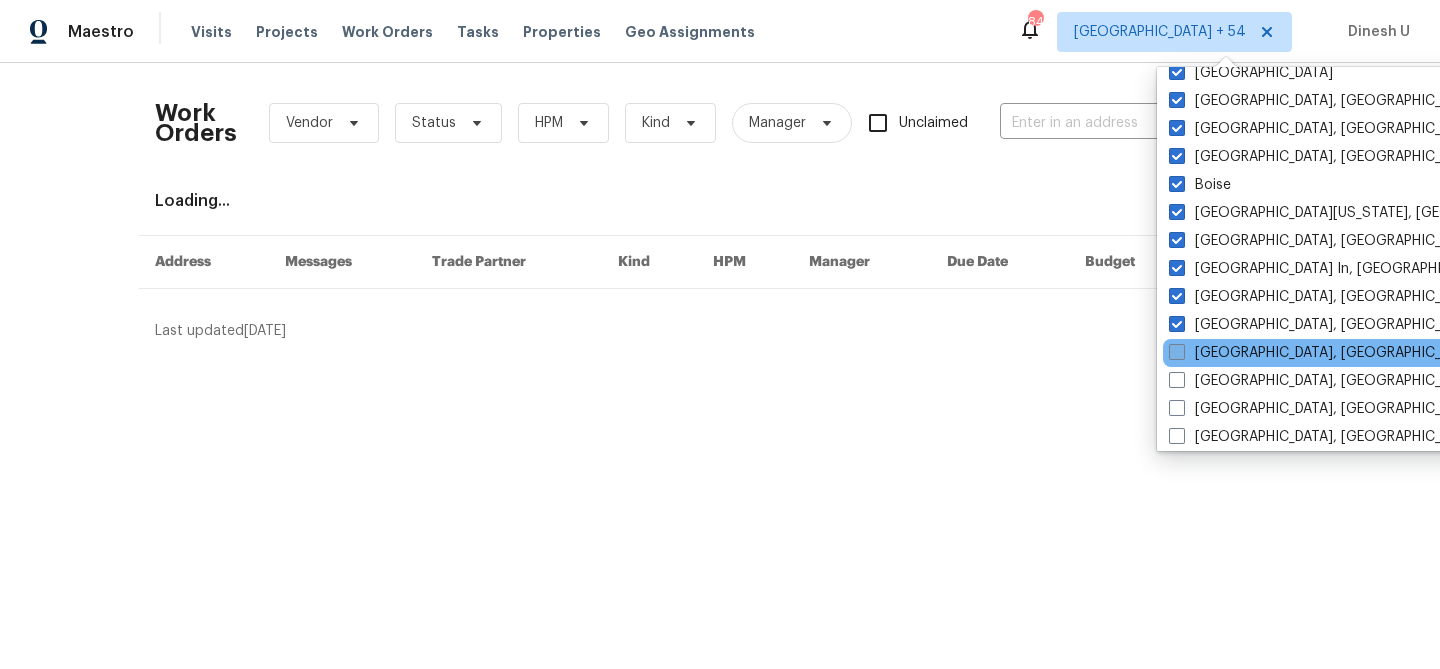click on "Reno, NV" at bounding box center [1324, 353] 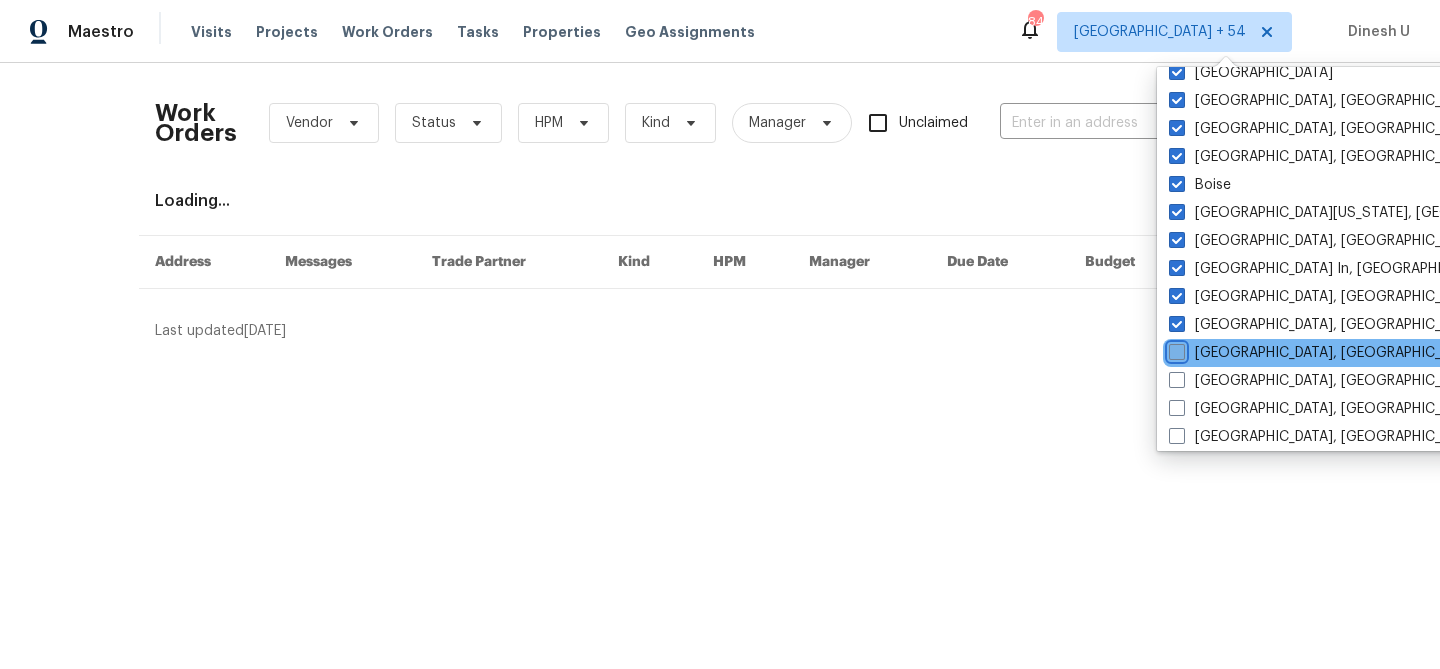 click on "Reno, NV" at bounding box center [1175, 349] 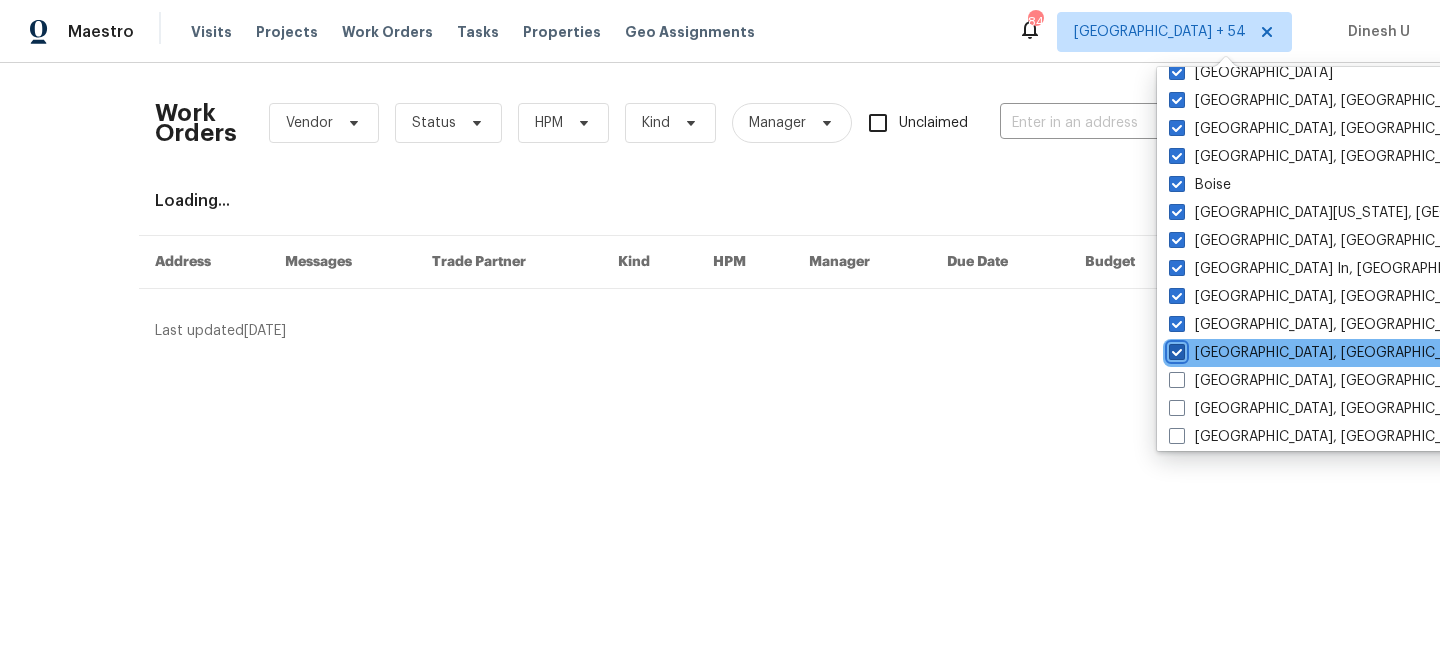 checkbox on "true" 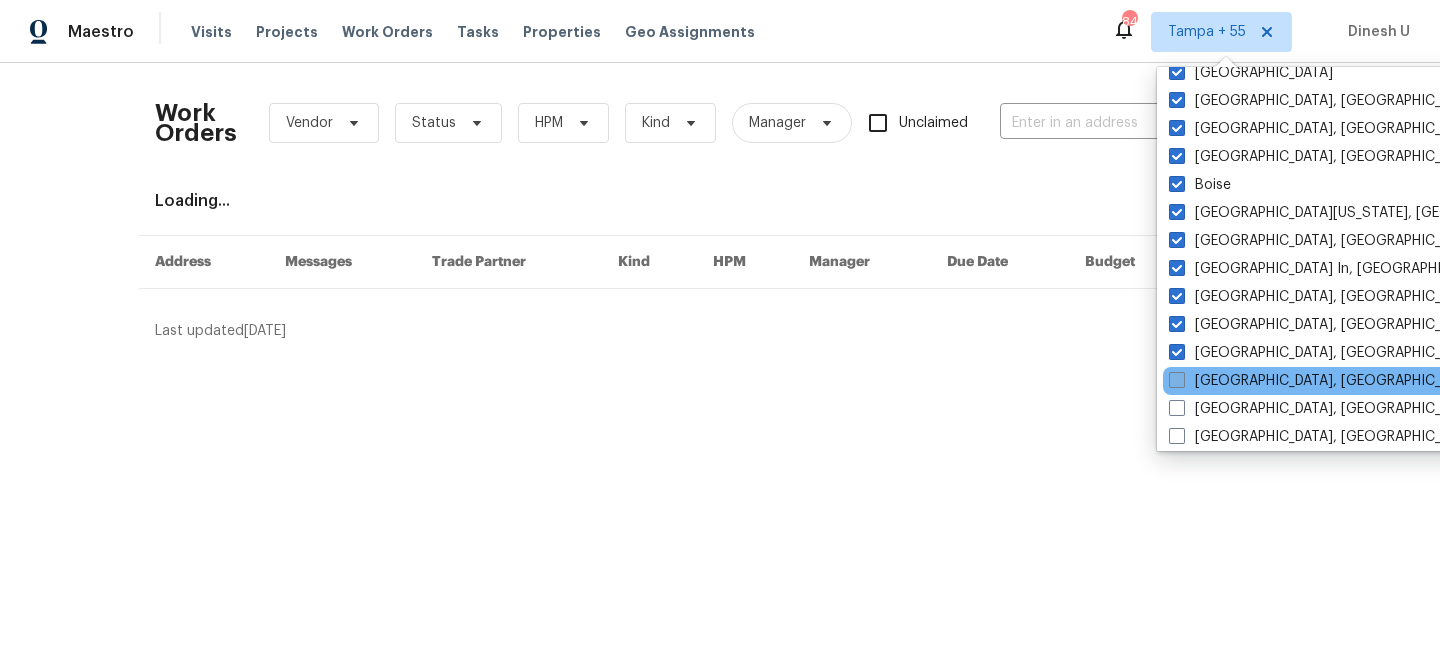 click at bounding box center [1177, 380] 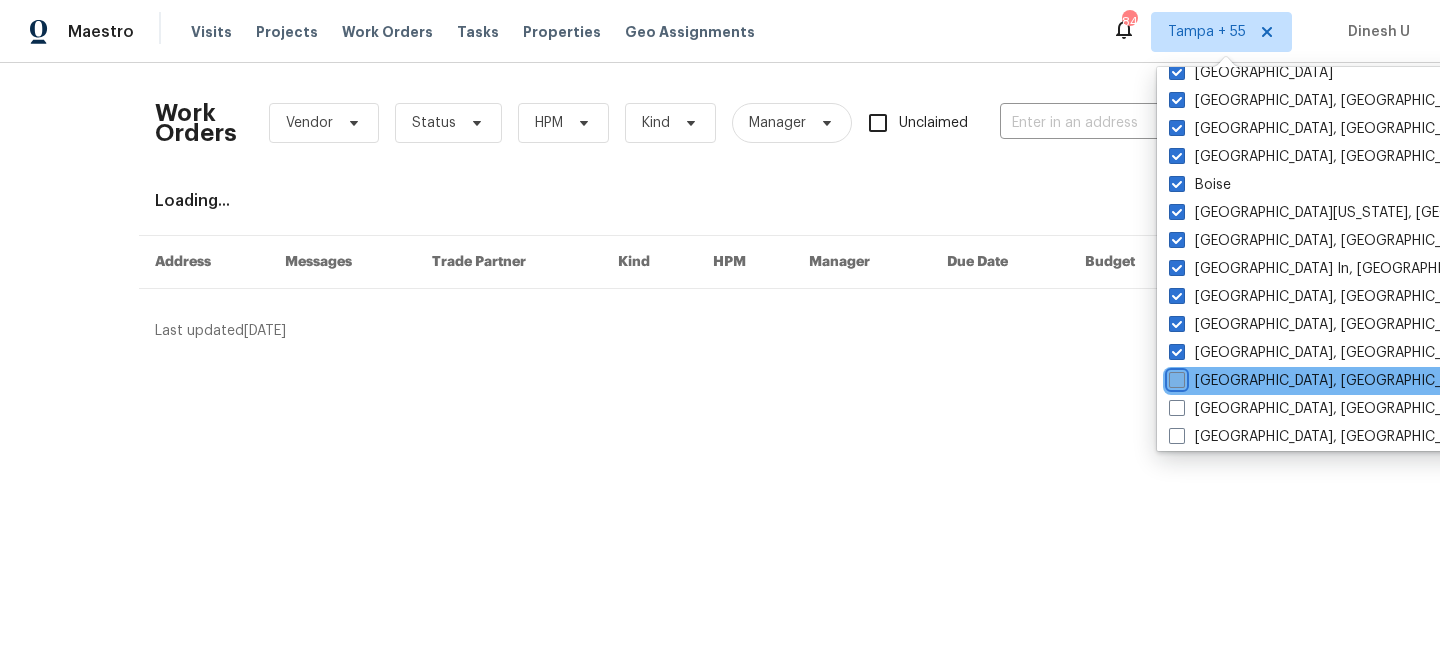 click on "San Diego, CA" at bounding box center (1175, 377) 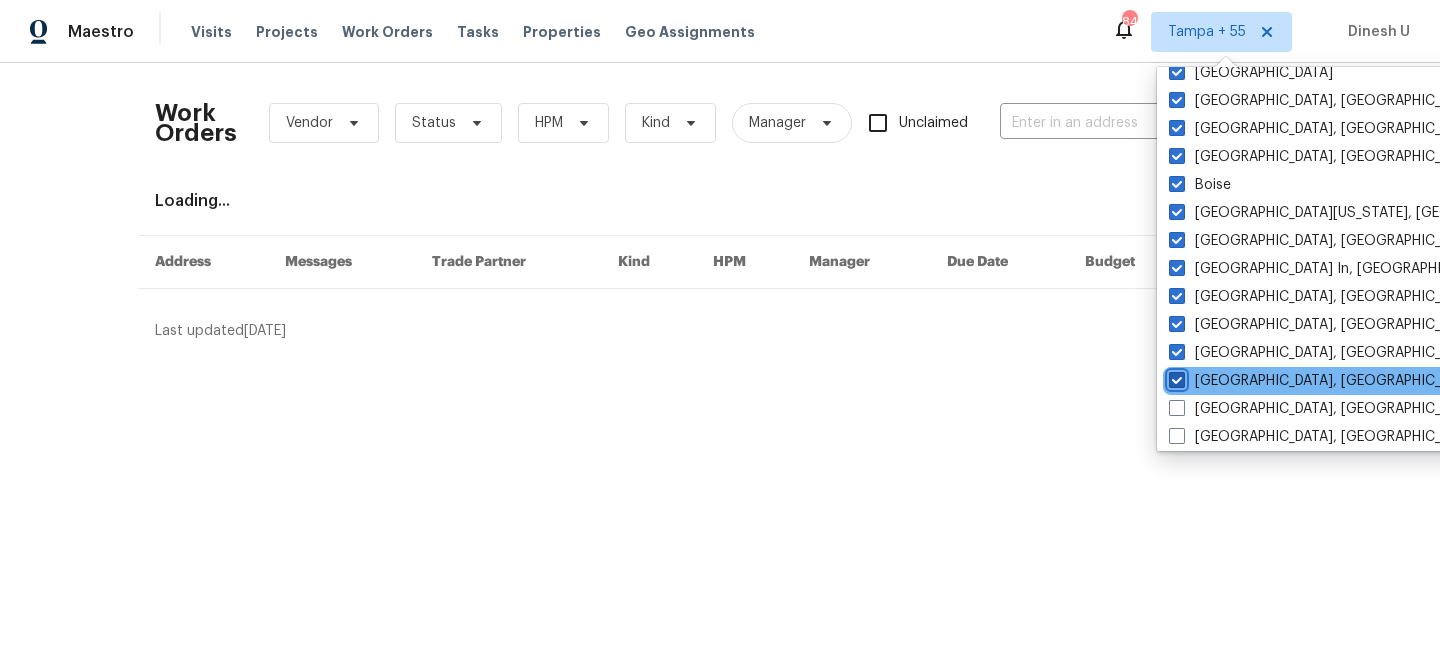 checkbox on "true" 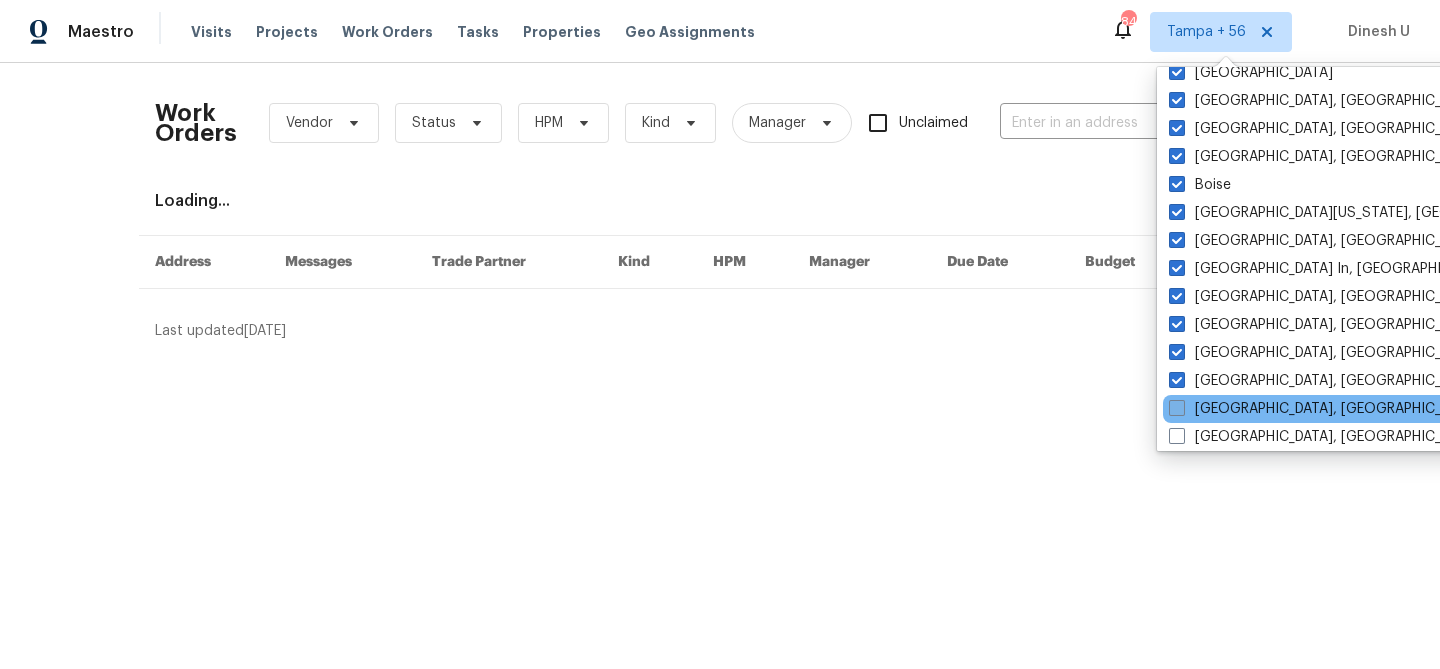 click at bounding box center [1177, 408] 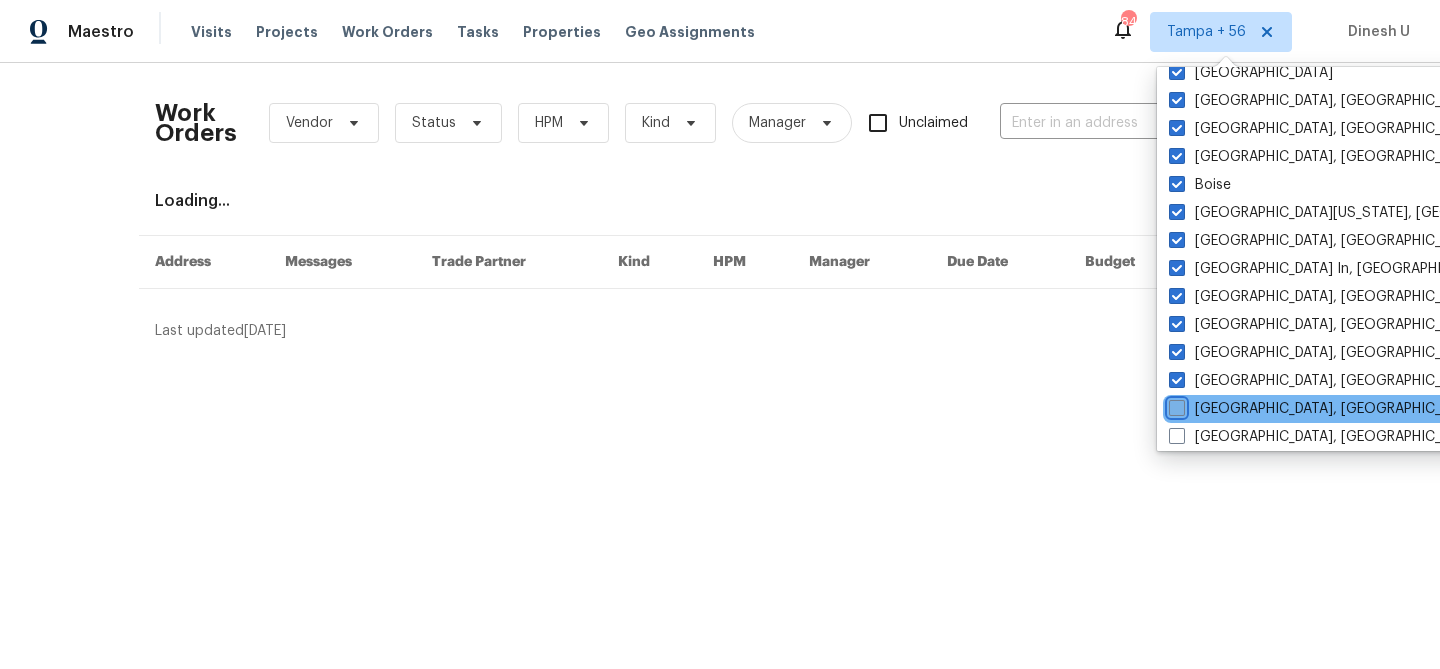 click on "Savannah, GA" at bounding box center [1175, 405] 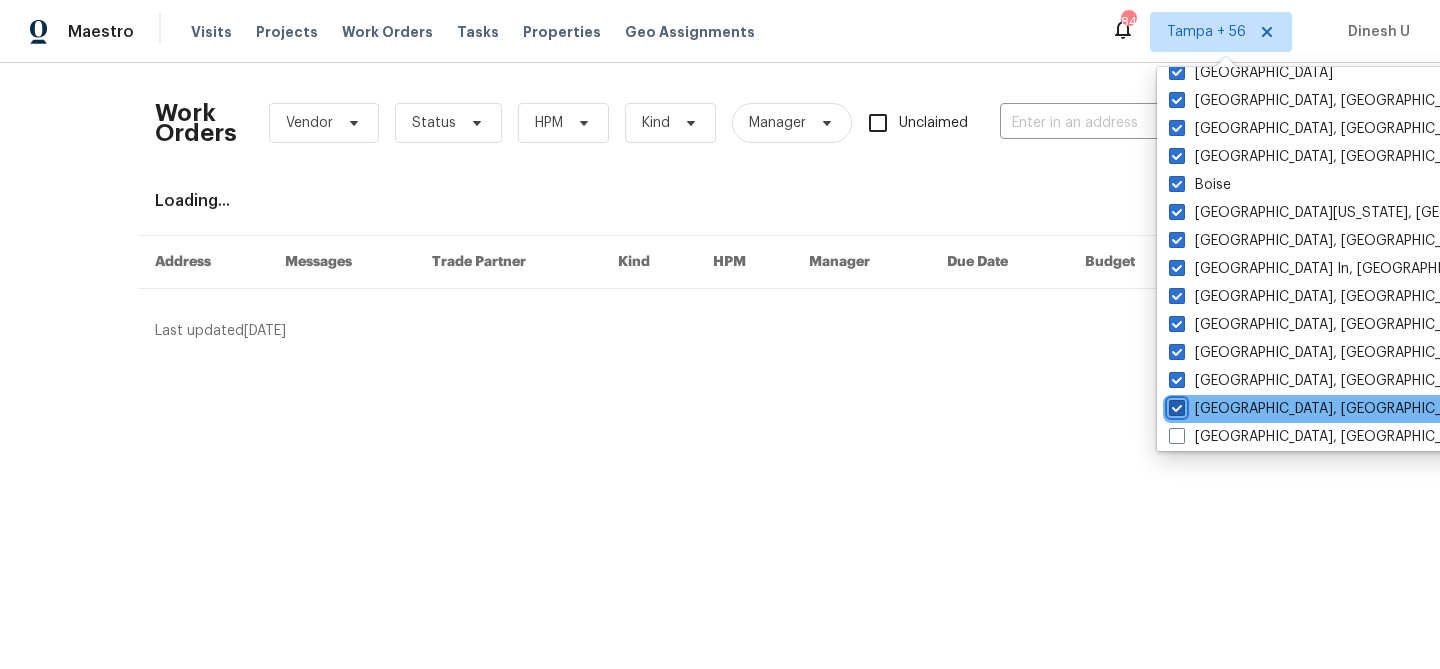 checkbox on "true" 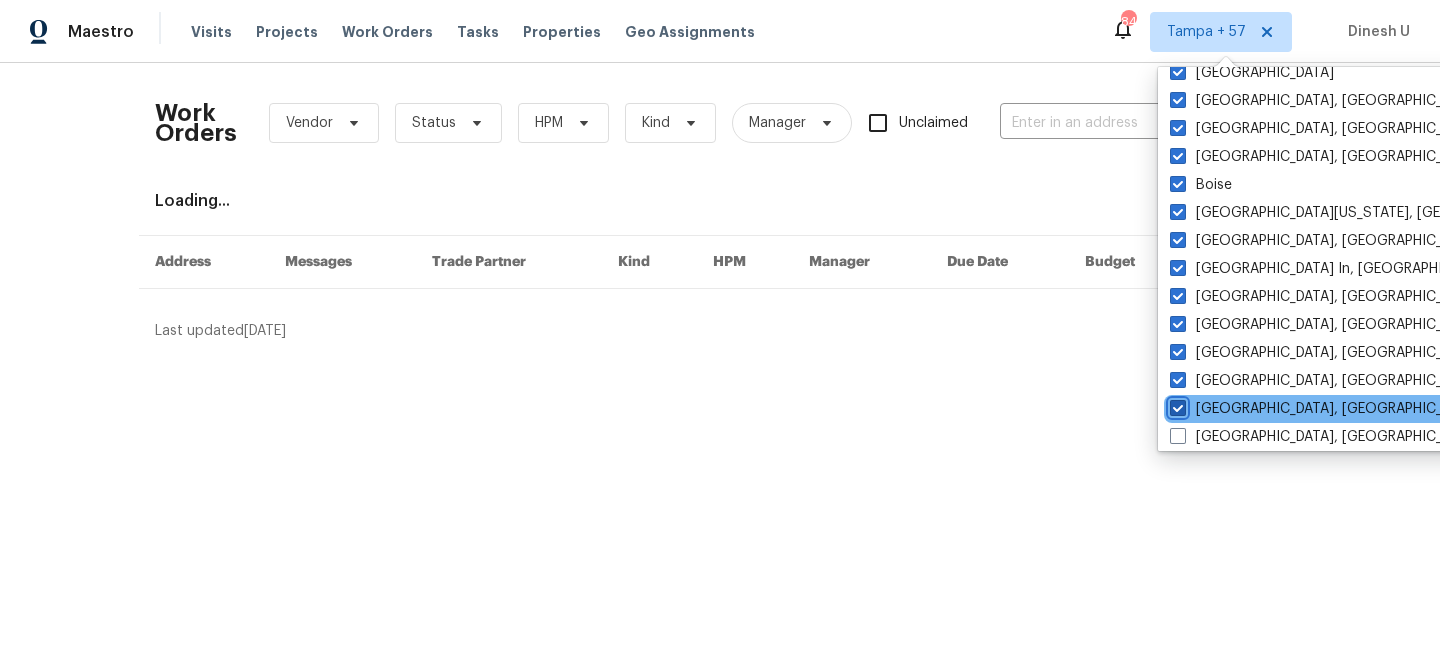 scroll, scrollTop: 1340, scrollLeft: 0, axis: vertical 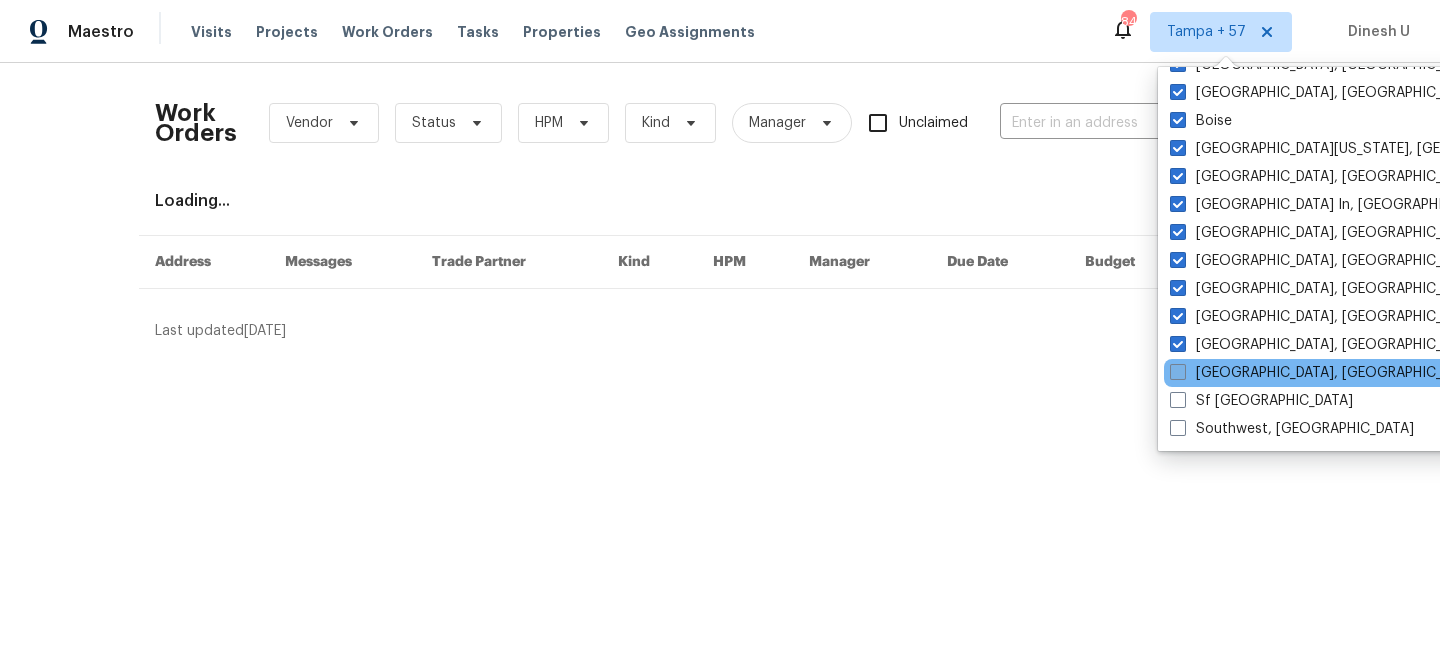 click at bounding box center (1178, 372) 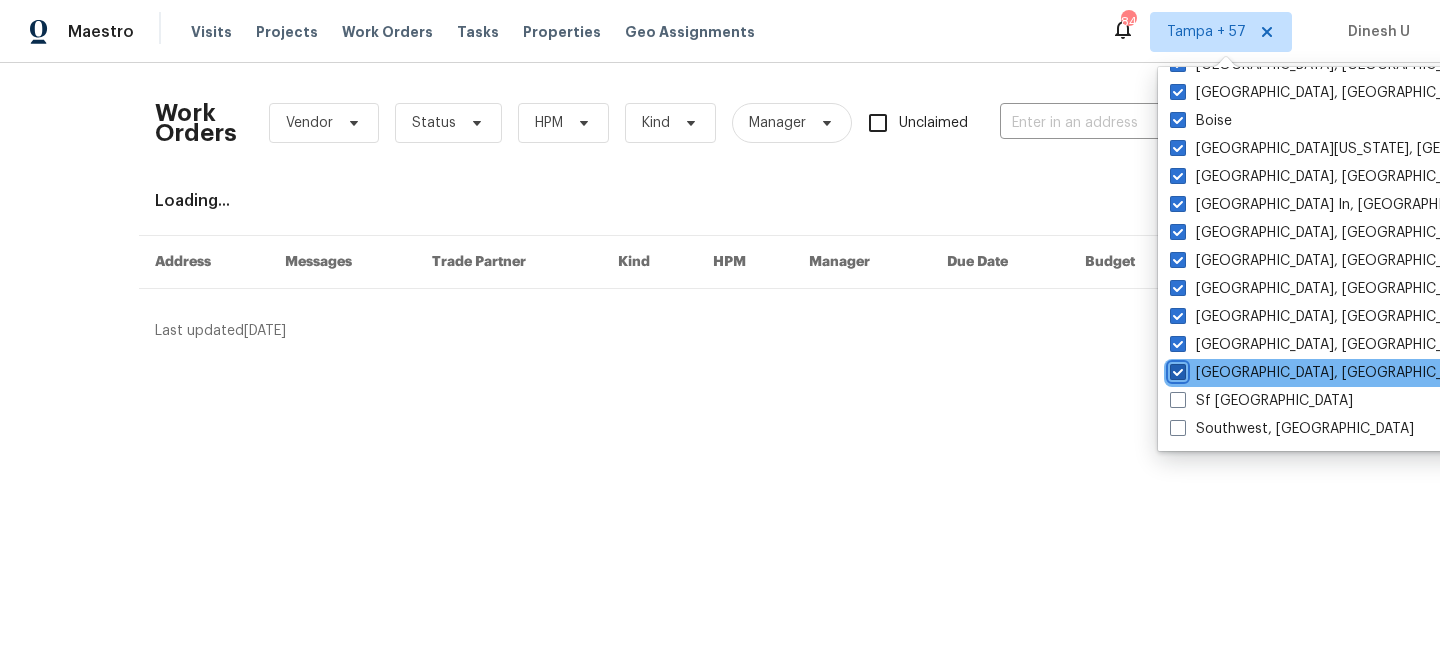 checkbox on "true" 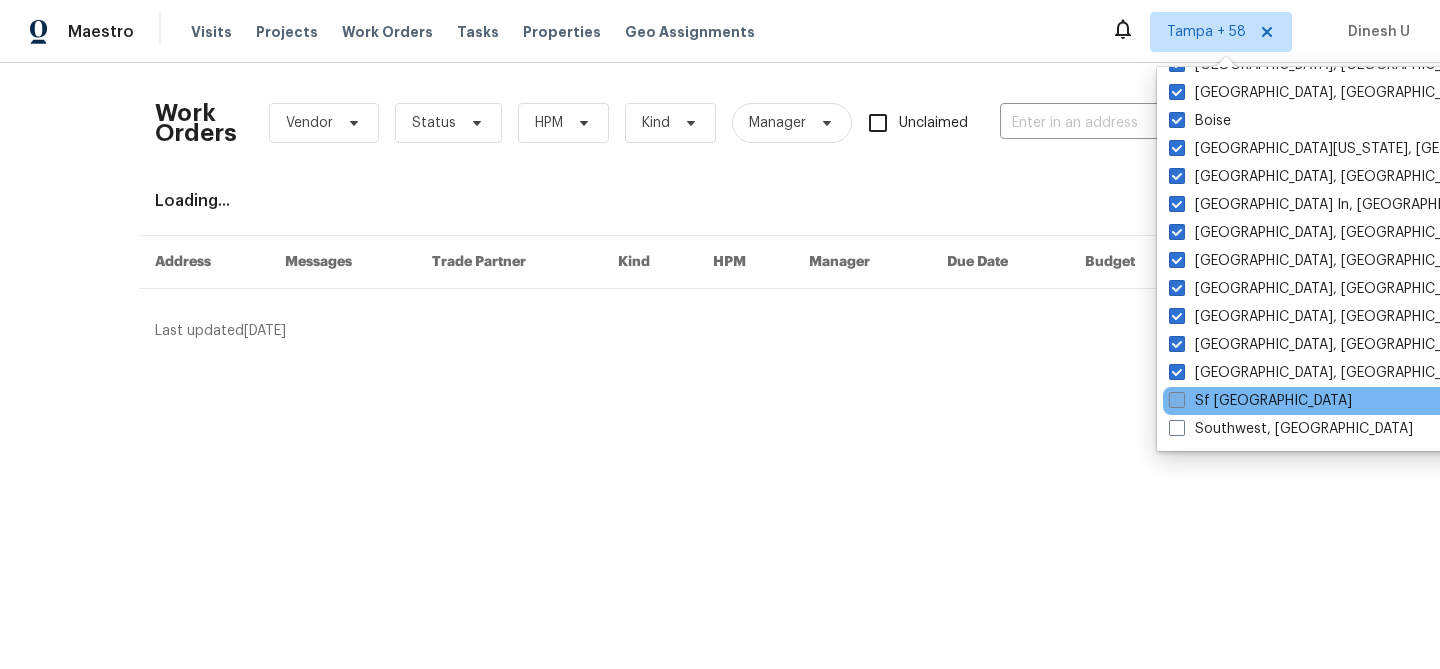 click on "Sf Bay Area" at bounding box center (1260, 401) 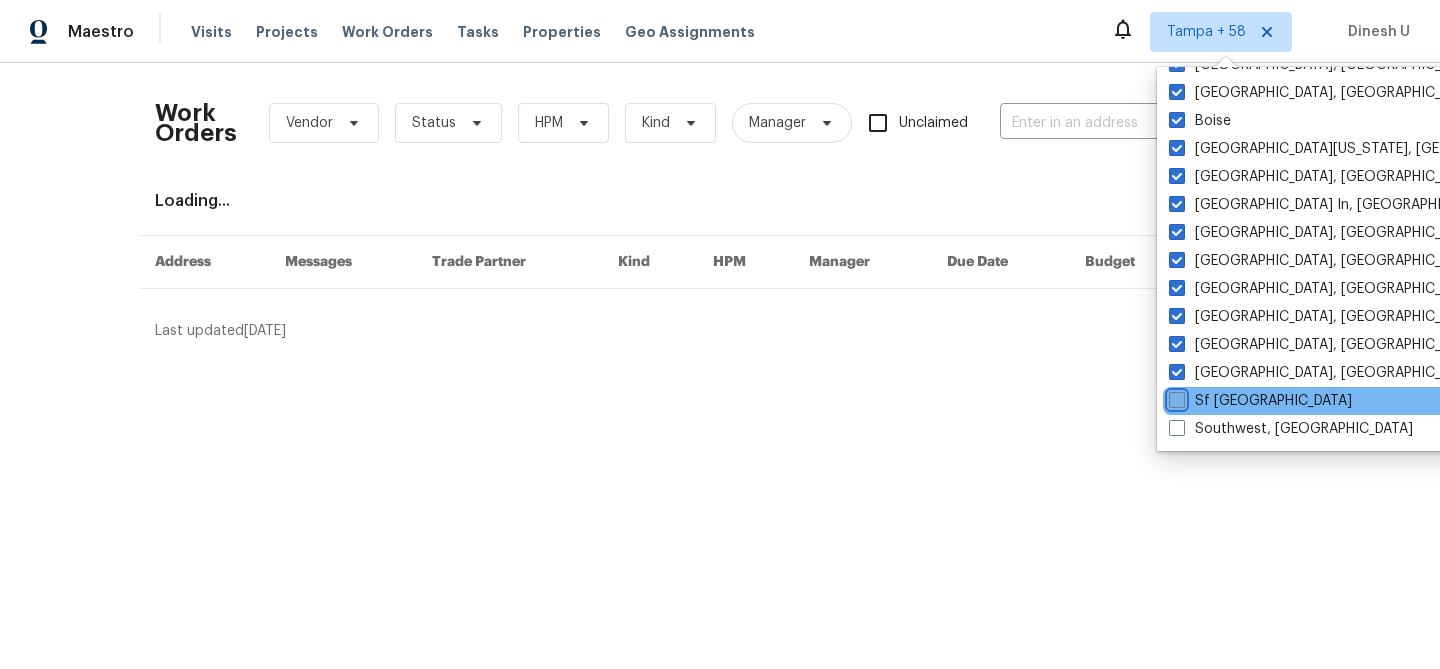 click on "Sf Bay Area" at bounding box center (1175, 397) 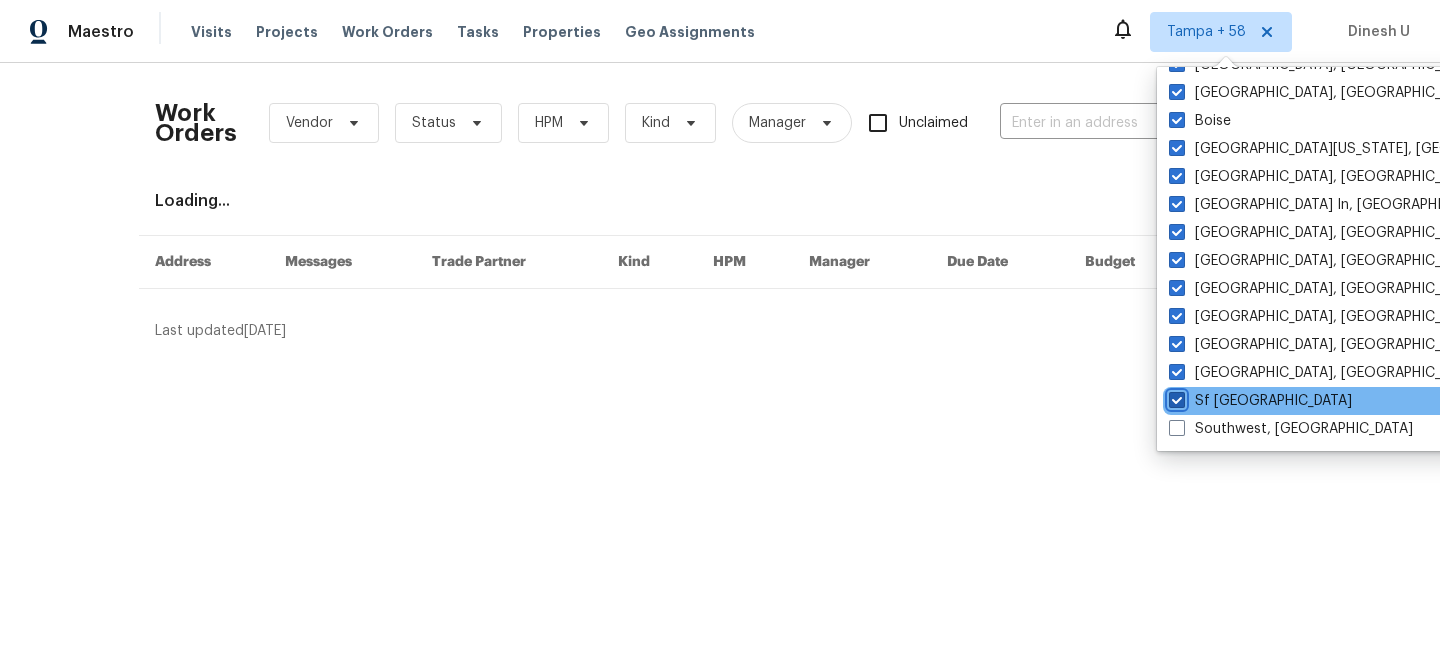 checkbox on "true" 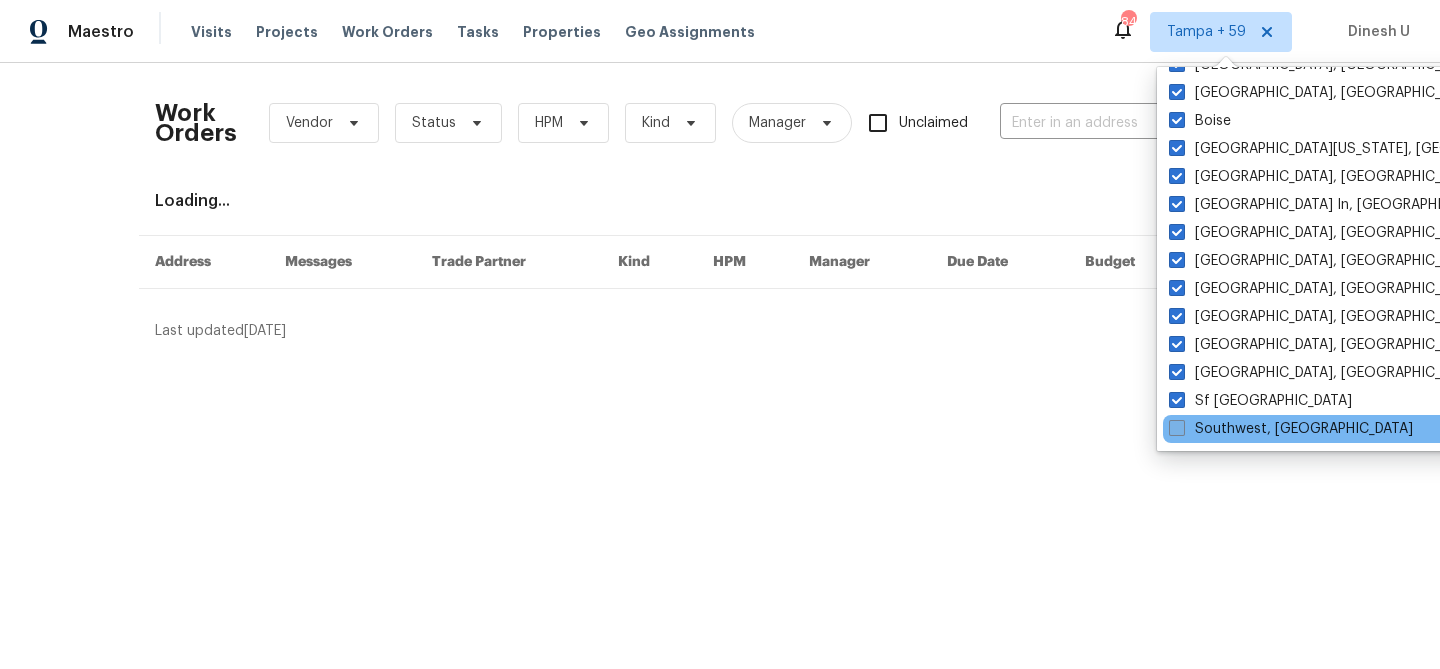 click on "Southwest, FL" at bounding box center [1291, 429] 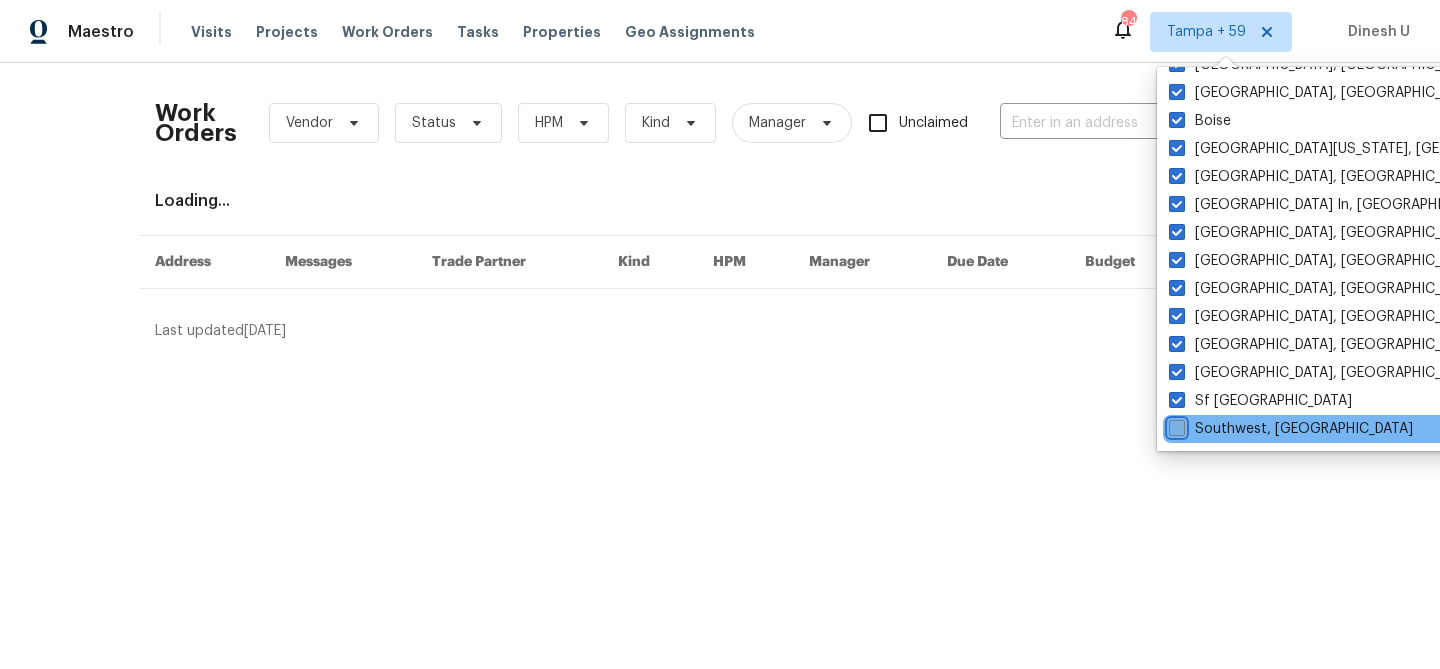 click on "Southwest, FL" at bounding box center (1175, 425) 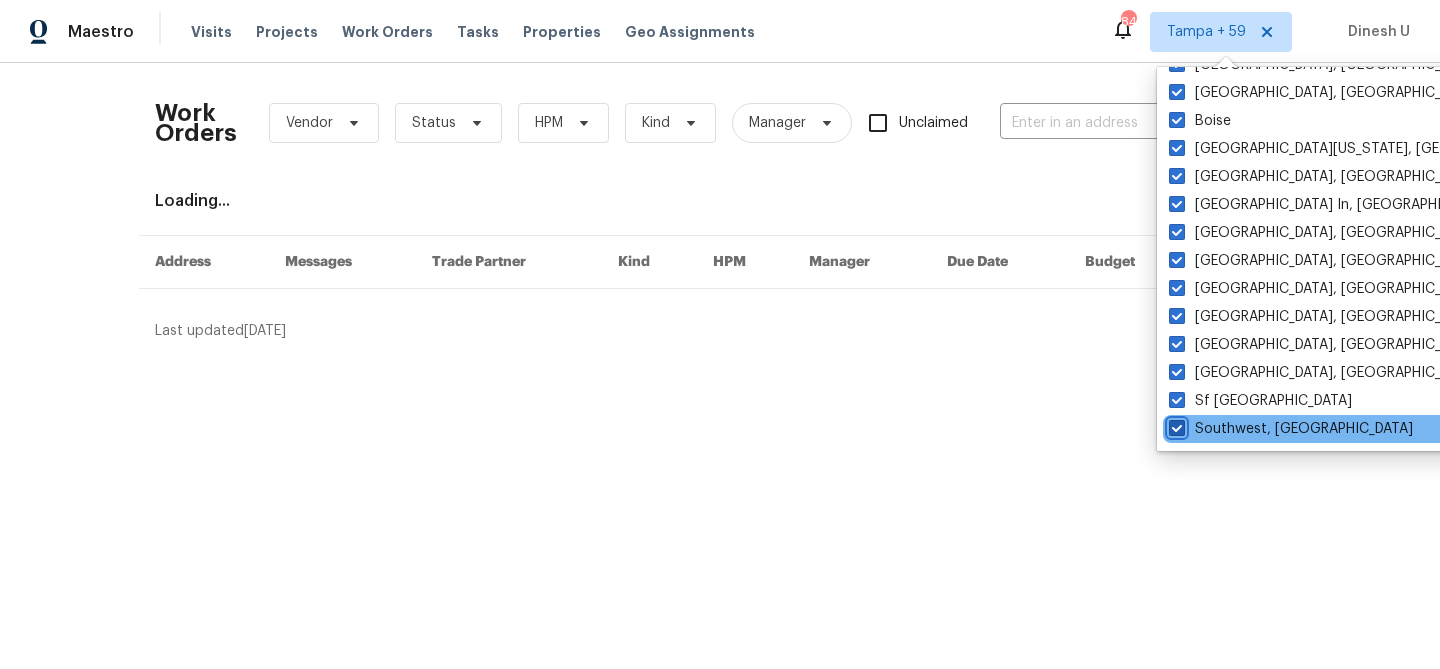 checkbox on "true" 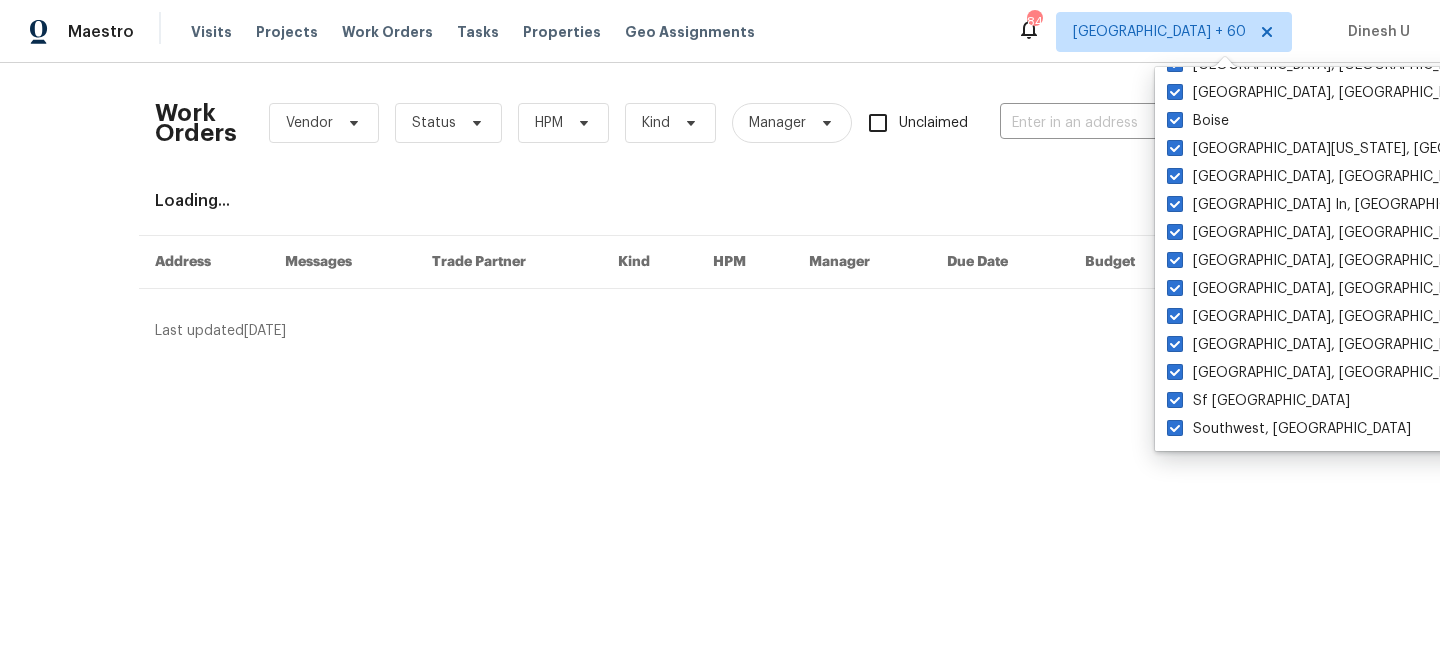 click on "Maestro Visits Projects Work Orders Tasks Properties Geo Assignments 844 Tampa + 60 Dinesh U Work Orders Vendor Status HPM Kind Manager Unclaimed ​ View Reno Index Loading... Address Messages Trade Partner Kind HPM Manager Due Date Budget Status Last updated  7/15/2025 1  of  1
Washington, DC Tucson Tampa St Louis San Antonio Salt Lake City Sacramento Riverside Richmond, VA Raleigh Prescott, AZ Portland Phoenix Orlando Oklahoma City, OK Northern Colorado New York New Jersey Nashville Minneapolis Miami, FL Los Angeles Las Vegas Knoxville, TN Killeen, TX Kansas City Jacksonville Indianapolis, IN Houston Greenville, SC Greensboro, NC Detroit, MI Denver Dallas Corpus Christi, TX Columbus, OH Columbia, SC Colorado Springs, CO Cleveland, OH Cincinnati, OH Chattanooga Charlotte Charleston, SC Boston, MA Birmingham, AL Austin Atlanta Asheville, NC Albuquerque, NM Baltimore, MD Boise Central California, CA Chicago, IL Louisville In, KY Memphis, TN Philadelphia, PA Reno, NV San Diego, CA Savannah, GA" at bounding box center (720, 178) 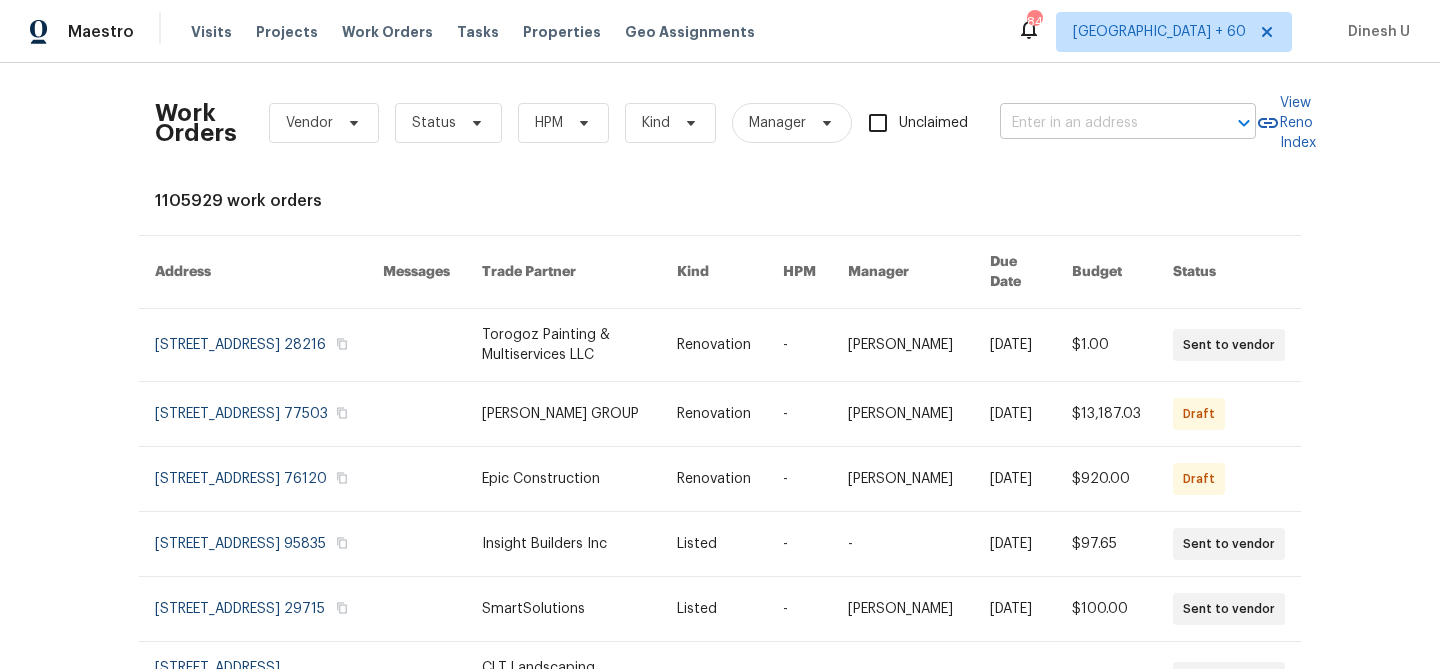 click at bounding box center [1100, 123] 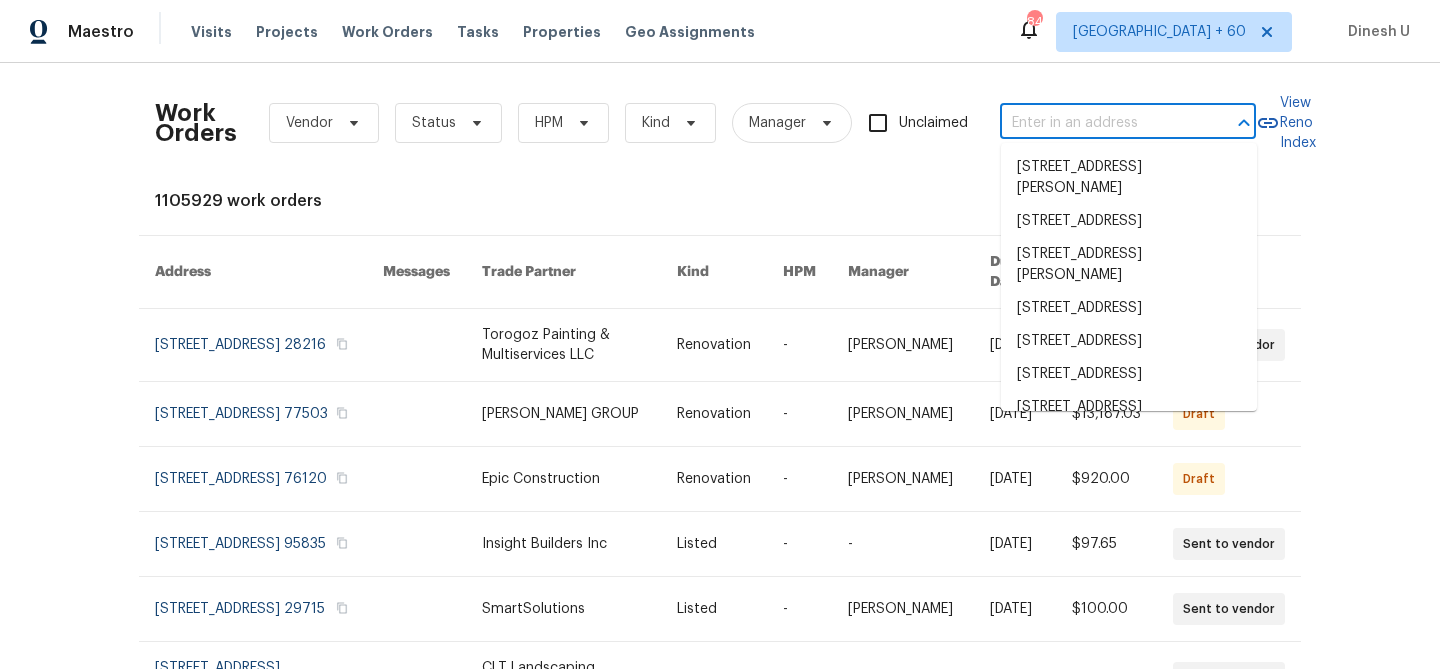 paste on "1900 Danbrook Dr Unit 1415, Sacramento, CA 95835" 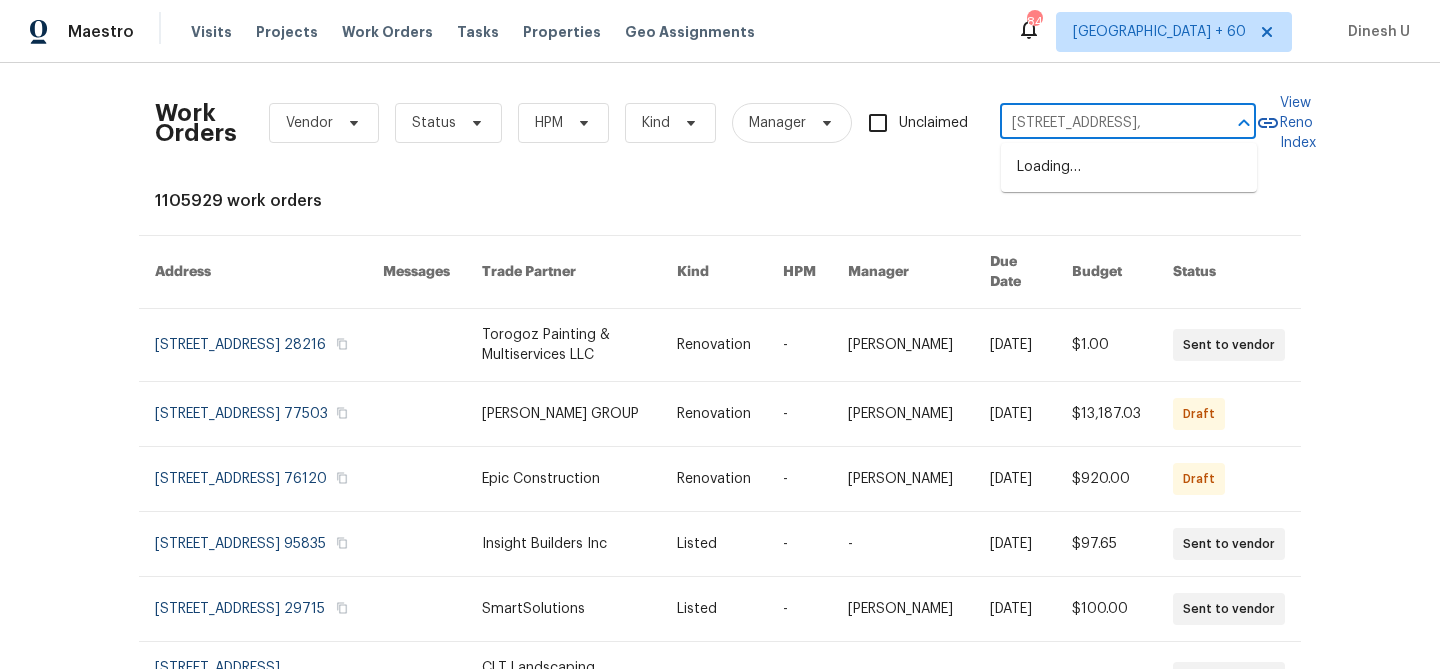 scroll, scrollTop: 0, scrollLeft: 0, axis: both 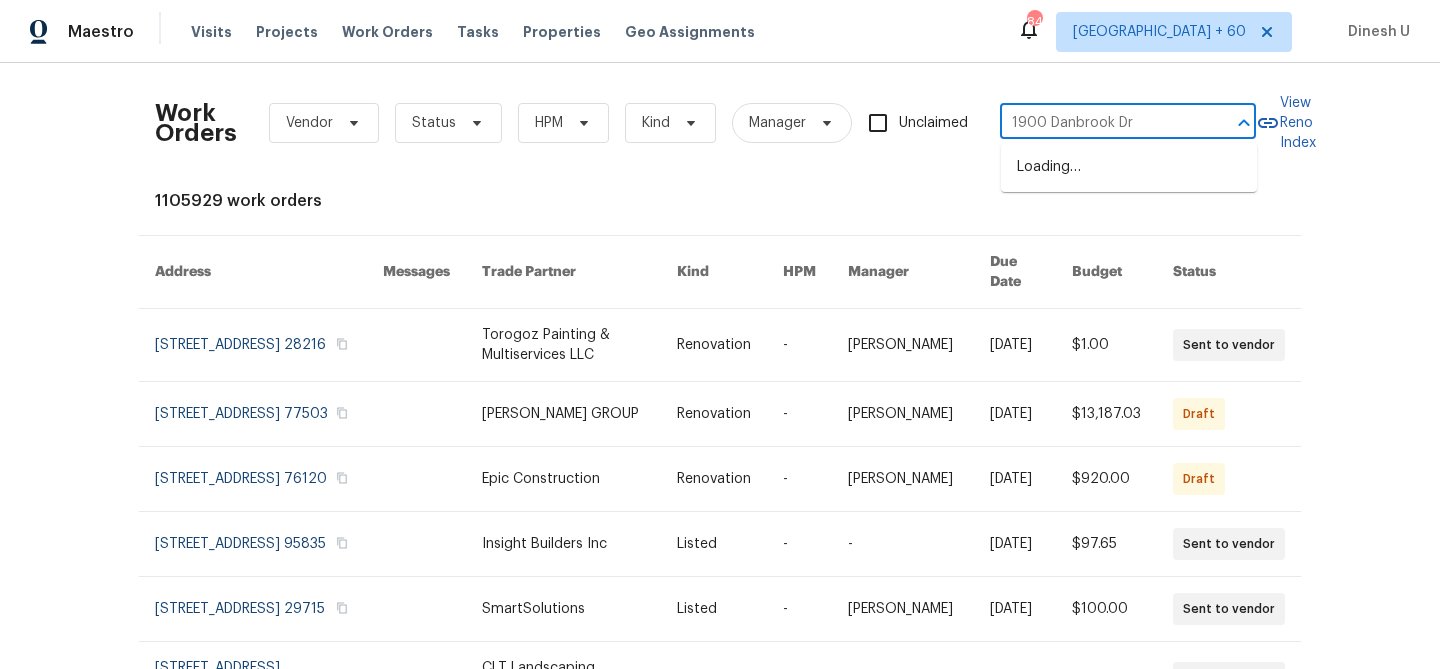 type on "1900 Danbrook Dr" 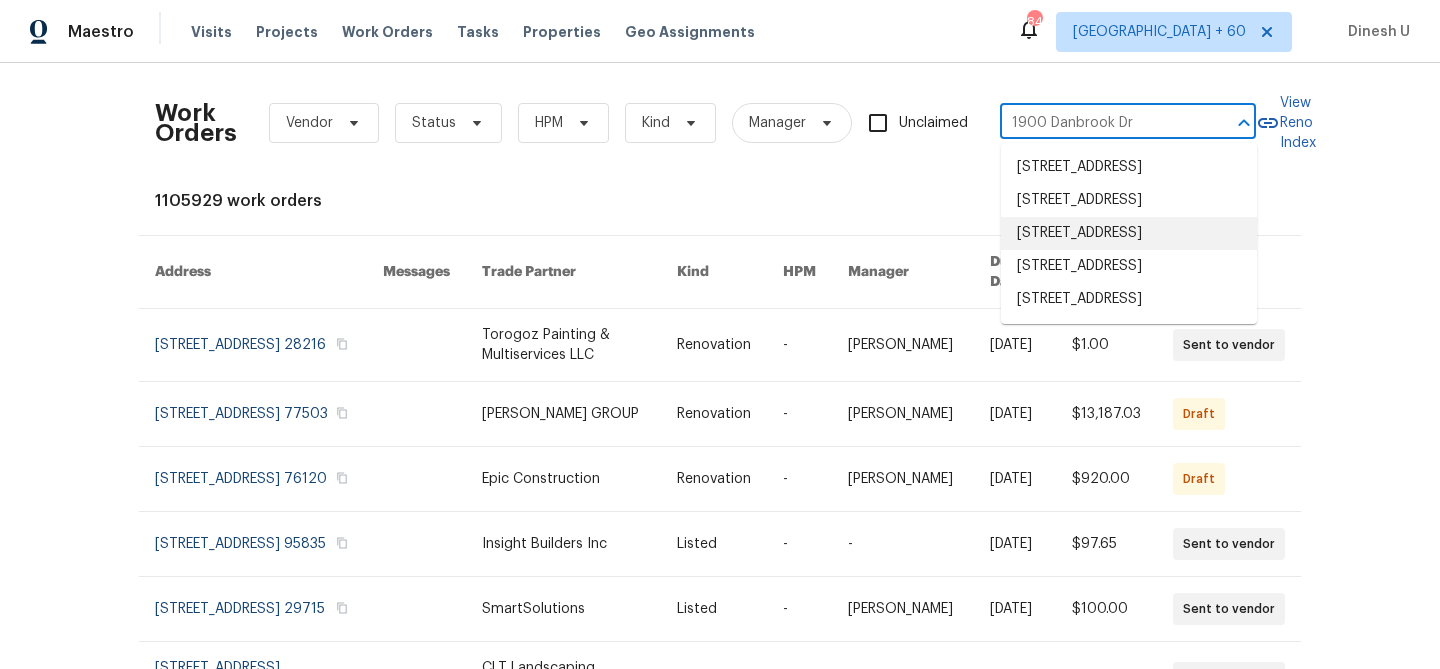scroll, scrollTop: 18, scrollLeft: 0, axis: vertical 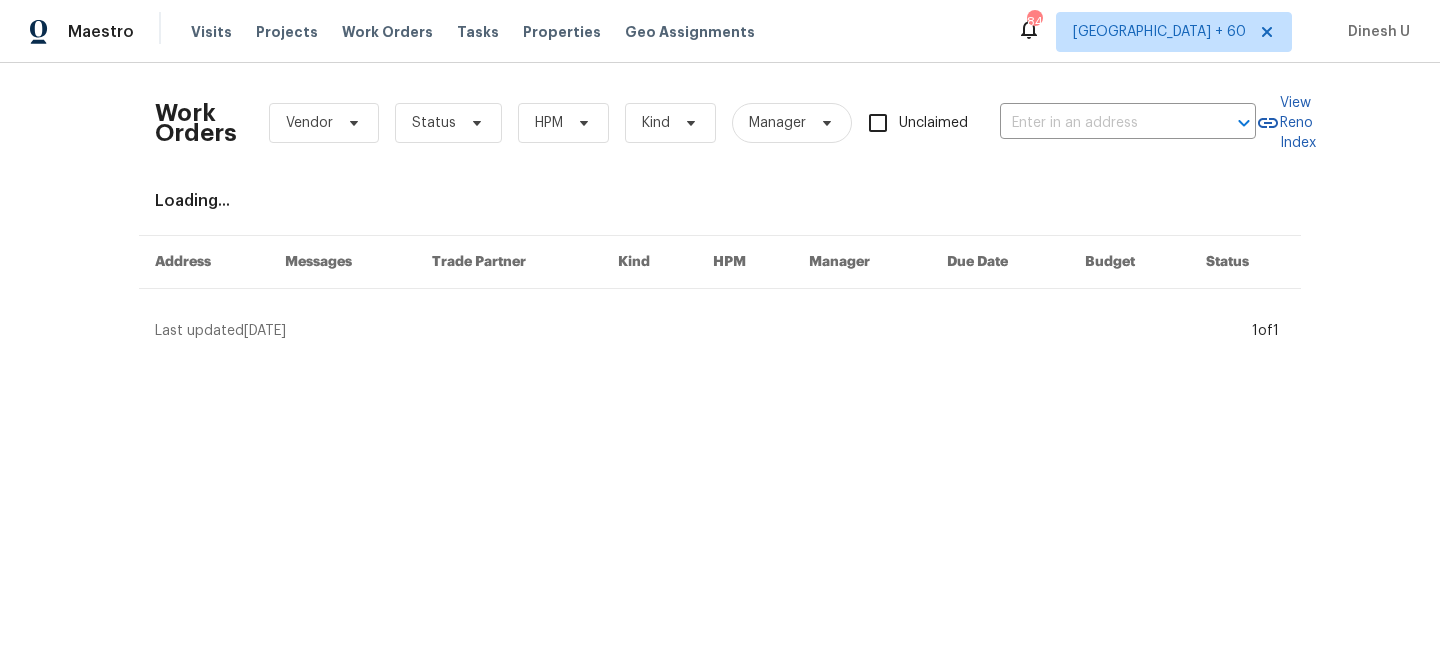 type on "1900 Danbrook Dr Unit 1415, Sacramento, CA 95835" 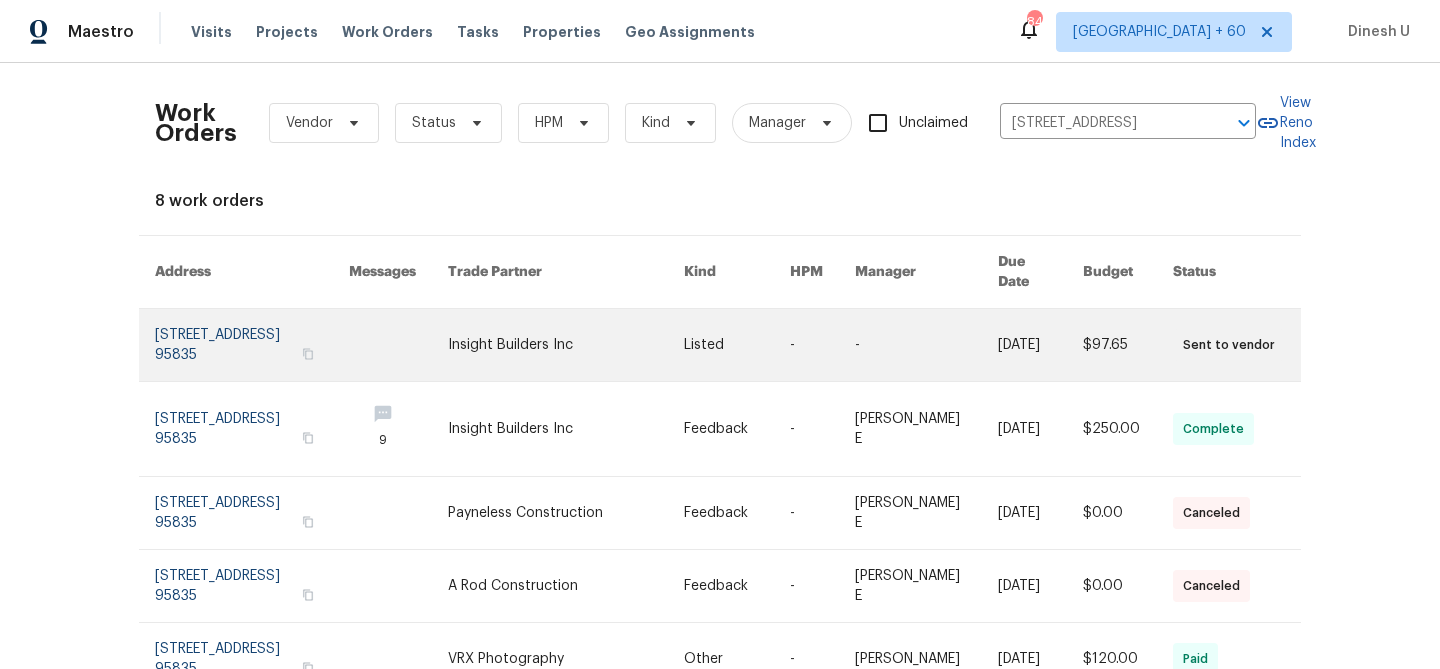 click at bounding box center [252, 345] 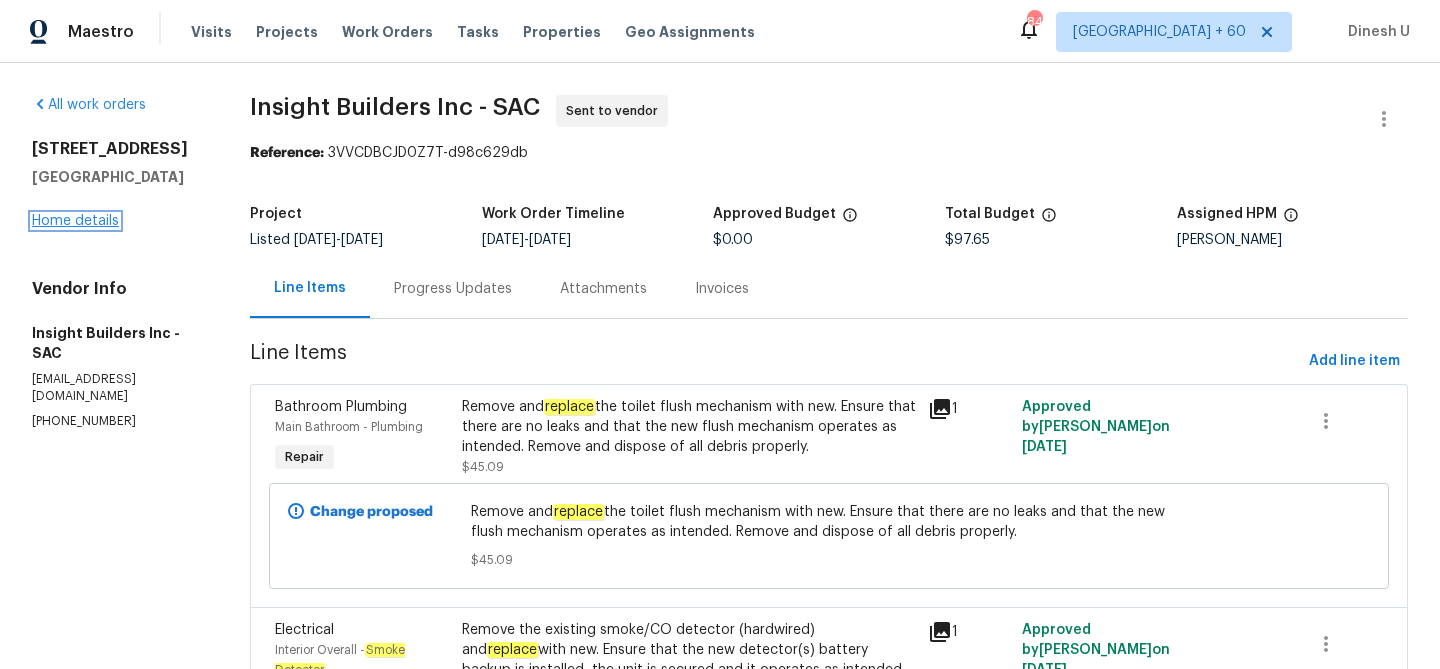 click on "Home details" at bounding box center [75, 221] 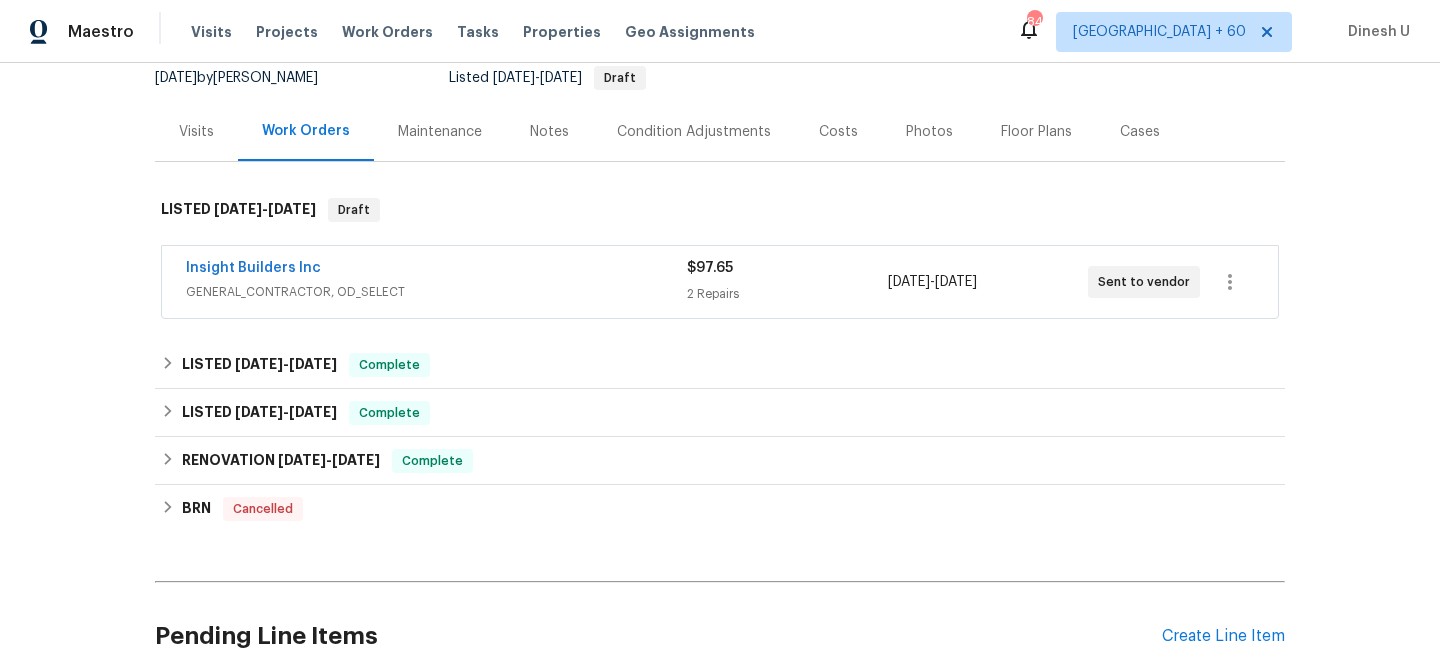 scroll, scrollTop: 230, scrollLeft: 0, axis: vertical 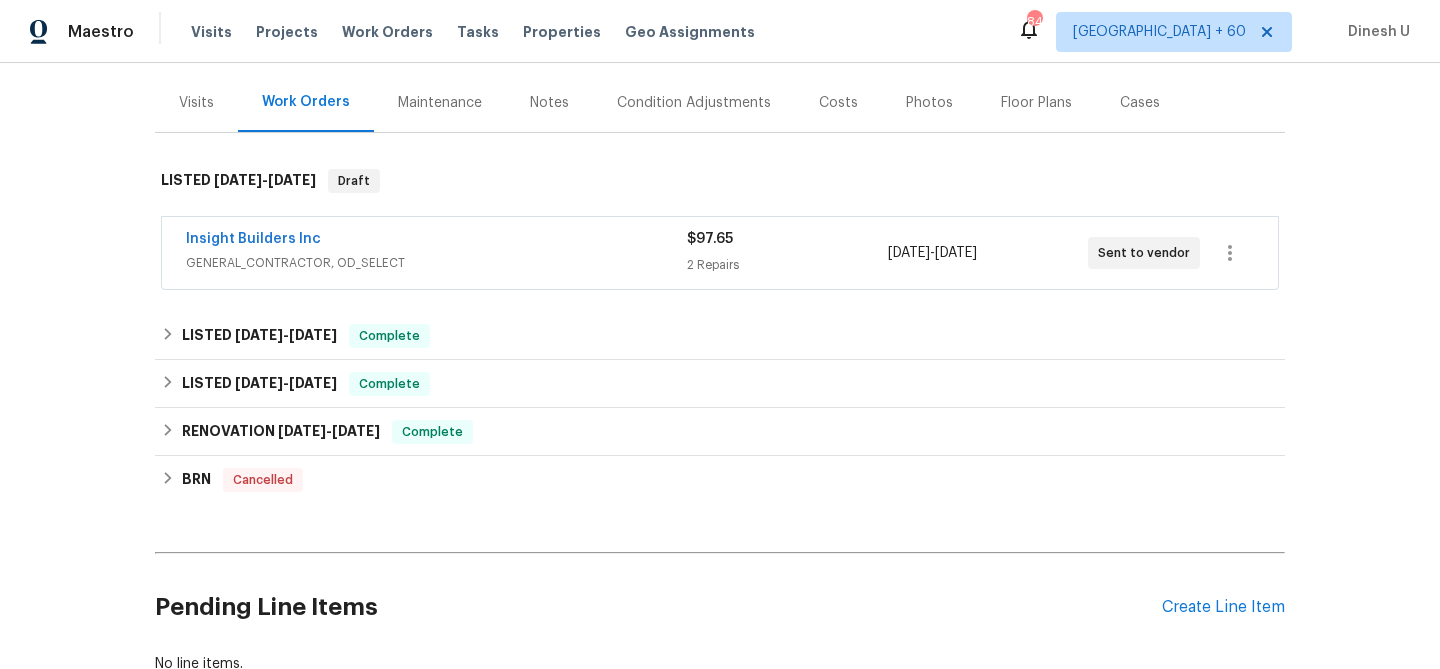 click on "2 Repairs" at bounding box center [787, 265] 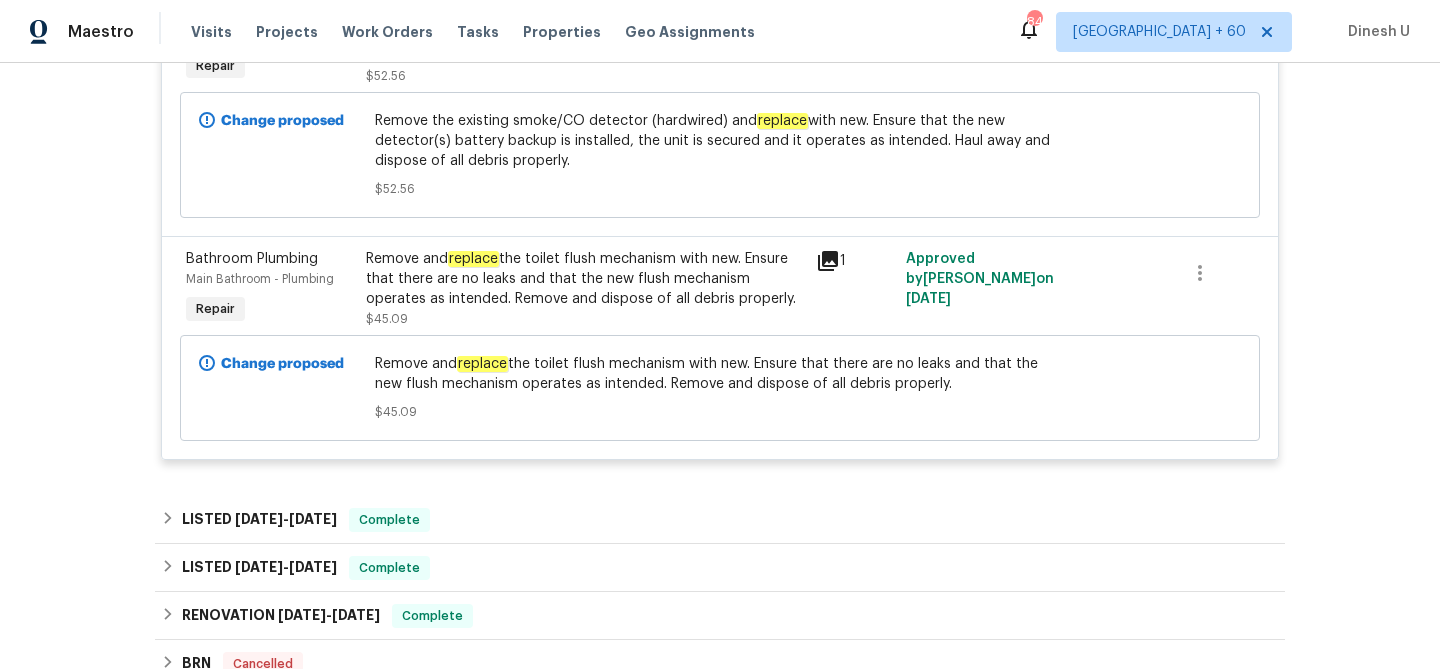 scroll, scrollTop: 600, scrollLeft: 0, axis: vertical 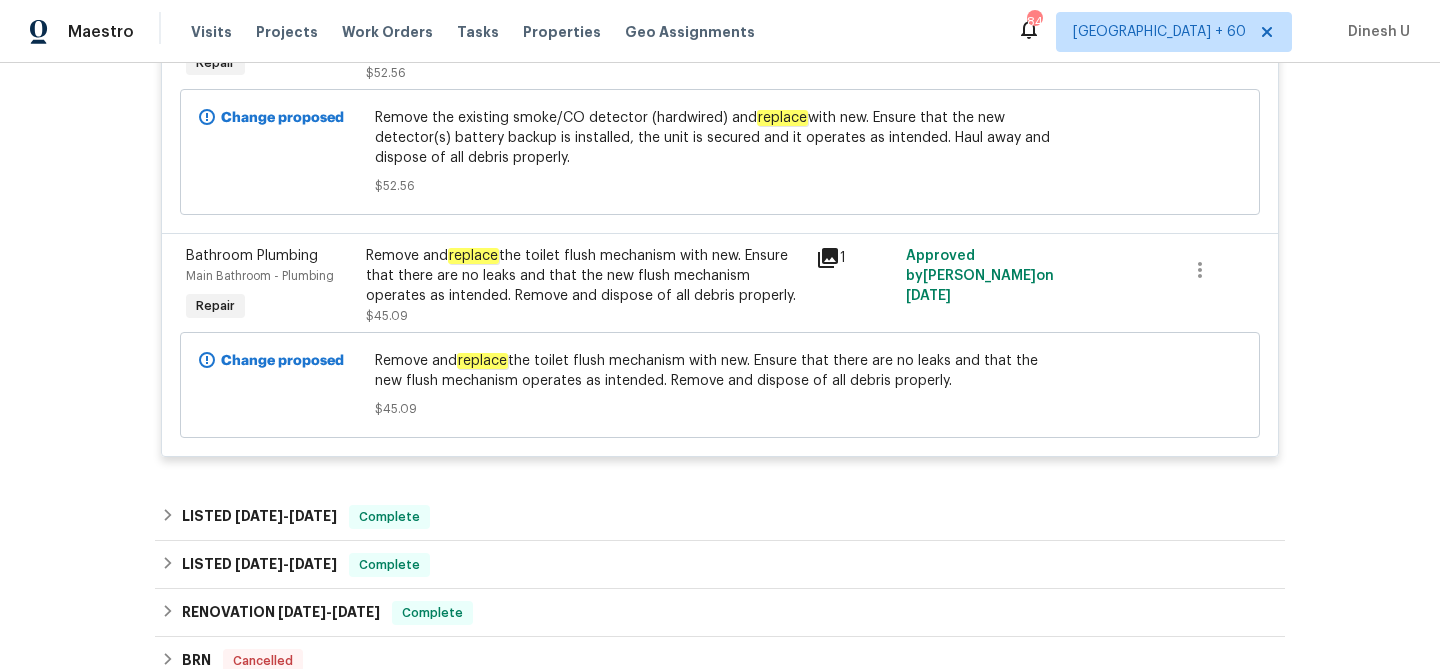 click on "Remove and  replace  the toilet flush mechanism with new. Ensure that there are no leaks and that the new flush mechanism operates as intended. Remove and dispose of all debris properly." at bounding box center [585, 276] 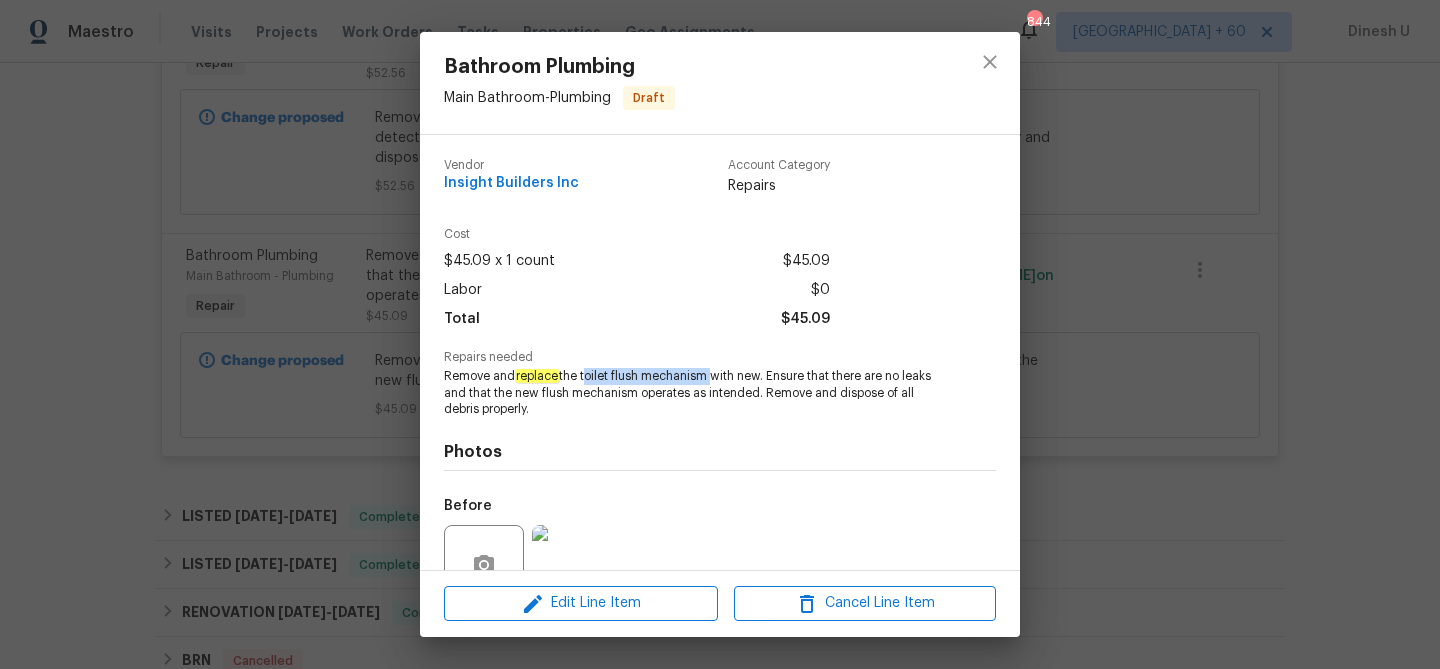 drag, startPoint x: 585, startPoint y: 376, endPoint x: 709, endPoint y: 376, distance: 124 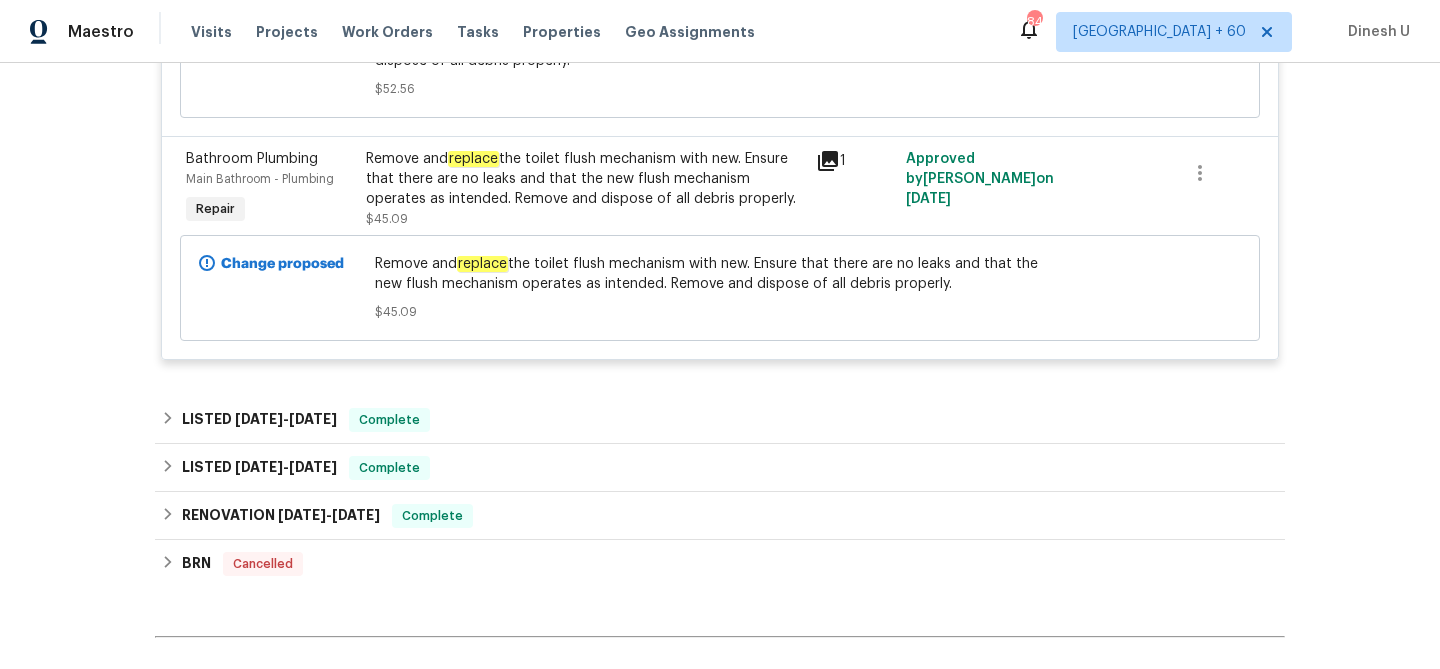 scroll, scrollTop: 700, scrollLeft: 0, axis: vertical 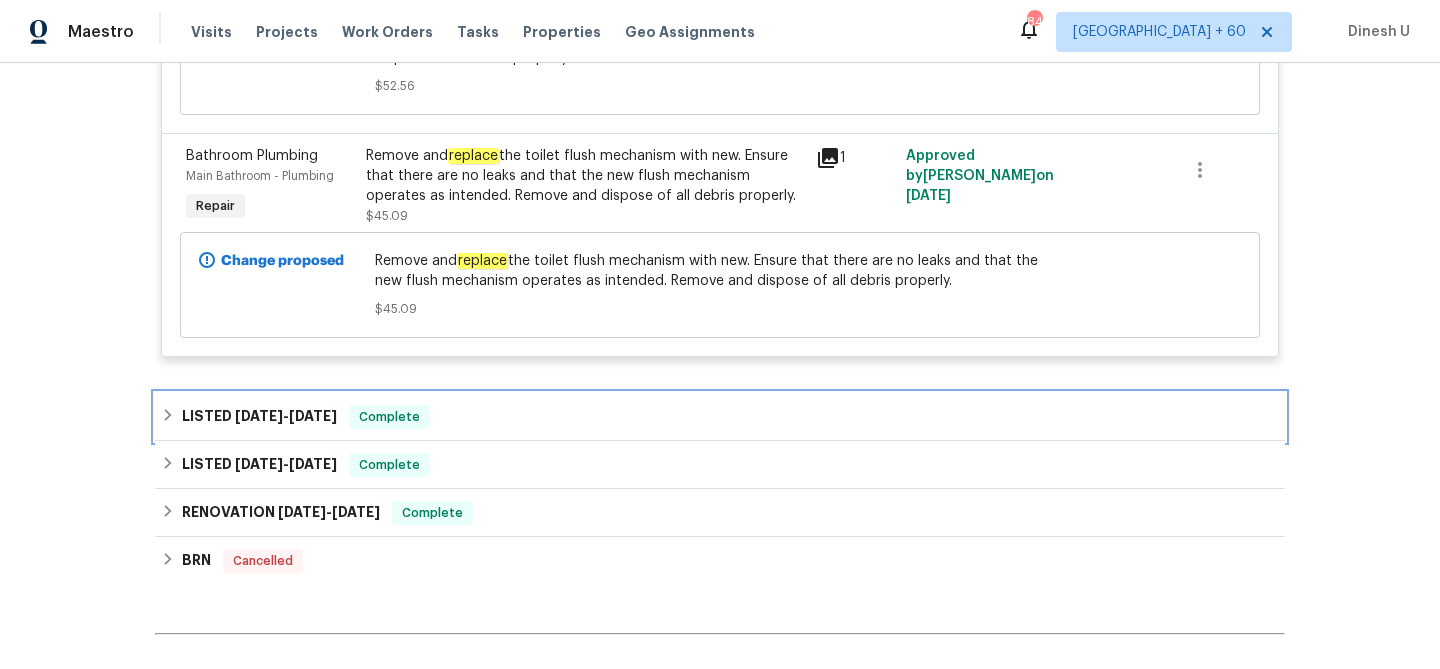 click on "6/30/25" at bounding box center [259, 416] 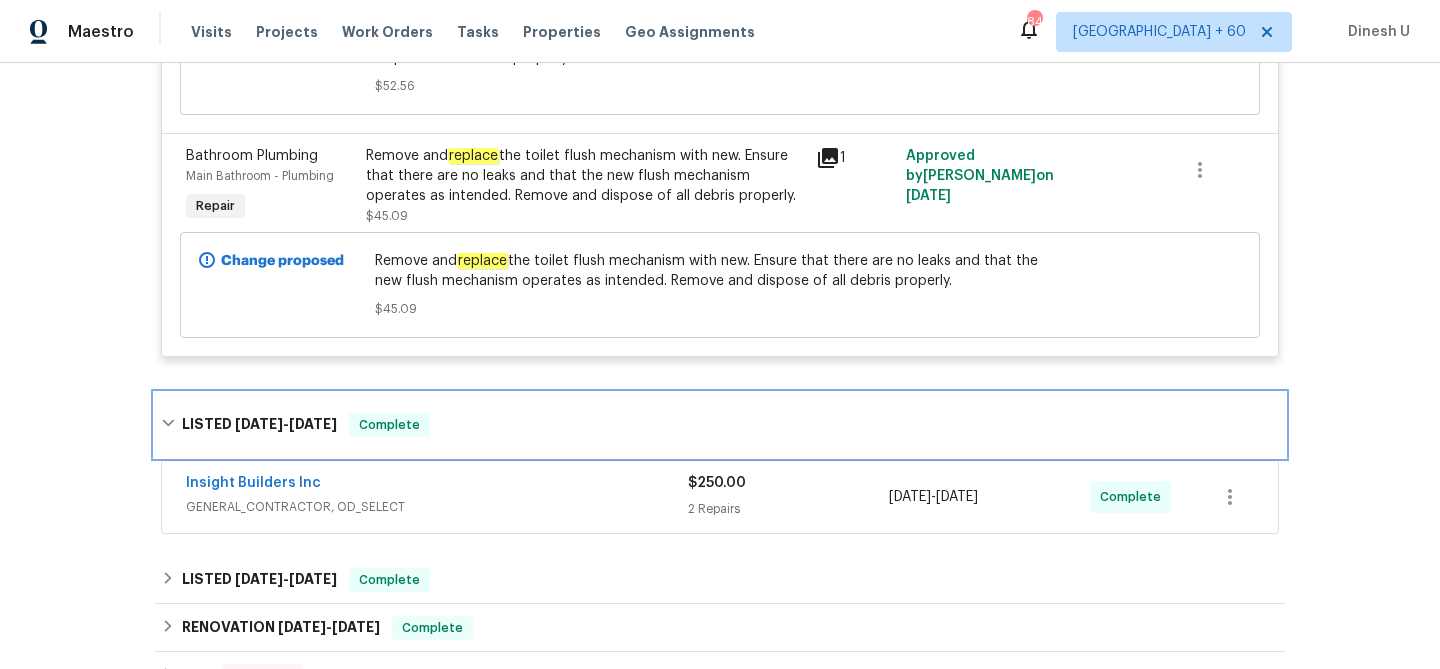 scroll, scrollTop: 792, scrollLeft: 0, axis: vertical 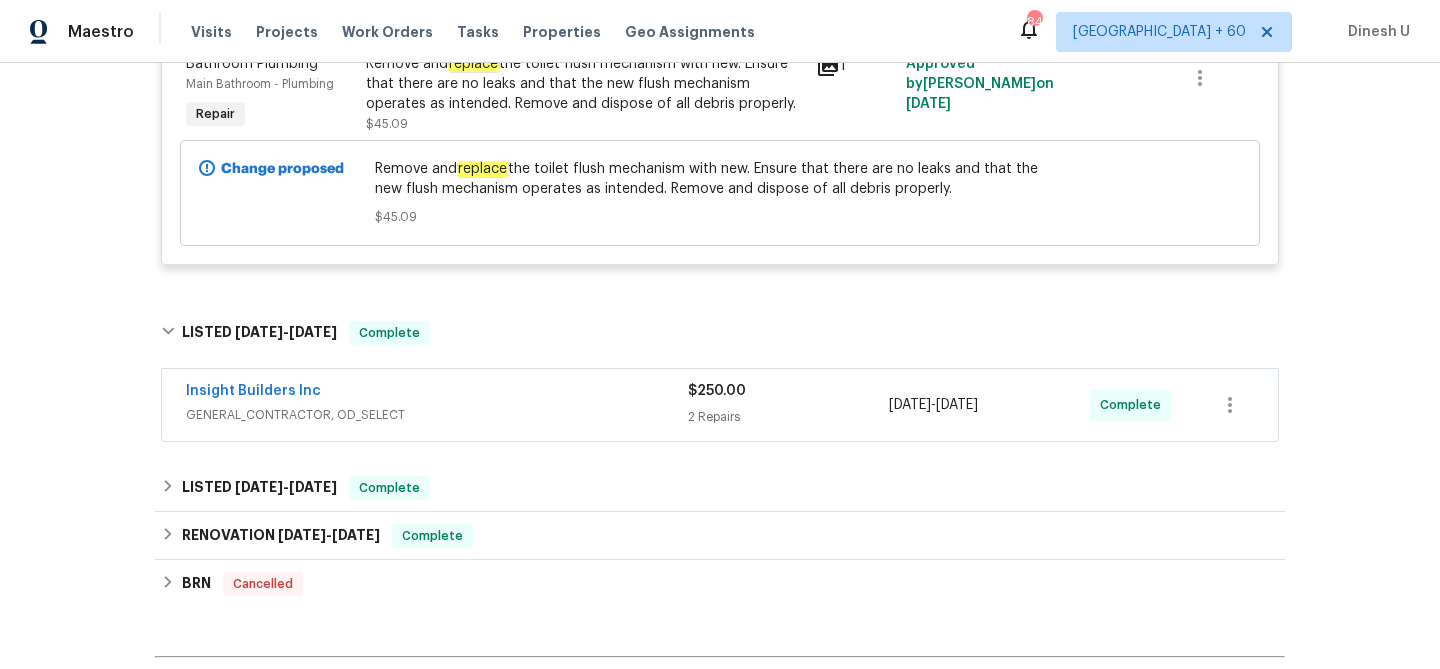 click on "2 Repairs" at bounding box center (788, 417) 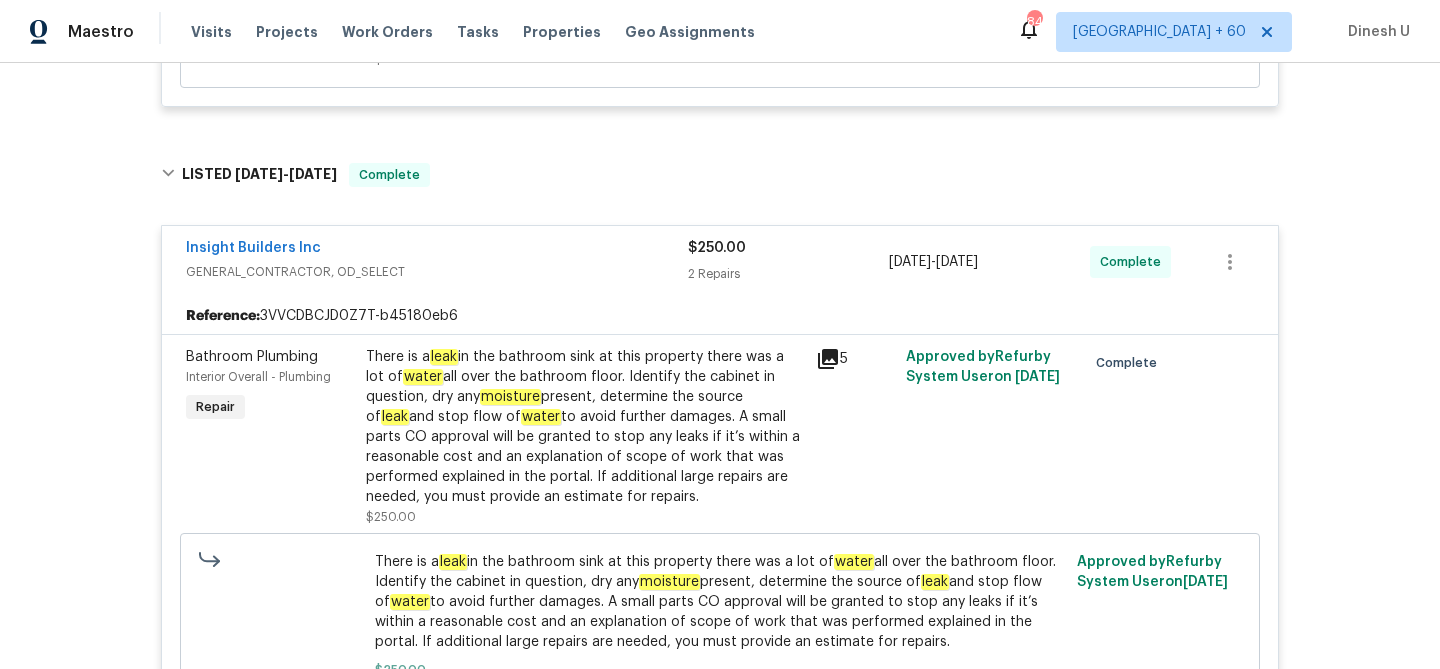 scroll, scrollTop: 980, scrollLeft: 0, axis: vertical 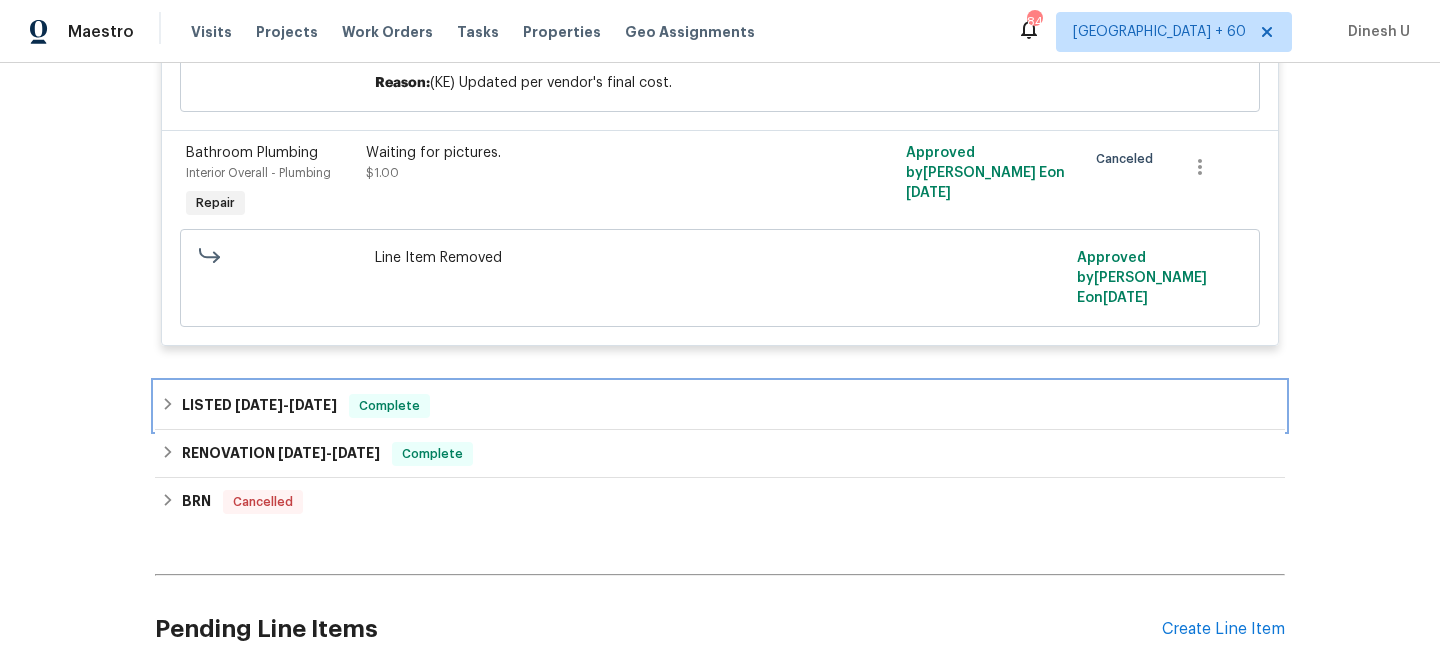 click on "LISTED   2/28/25  -  3/1/25 Complete" at bounding box center [720, 406] 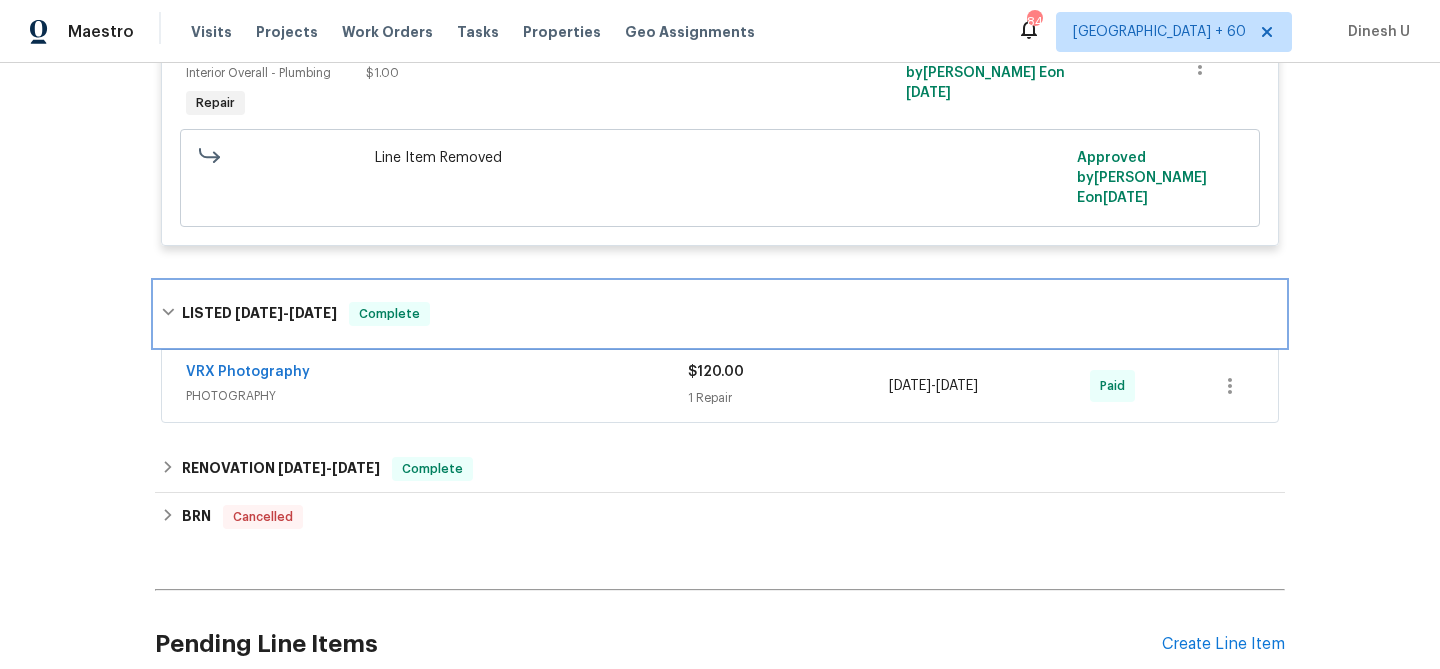scroll, scrollTop: 1674, scrollLeft: 0, axis: vertical 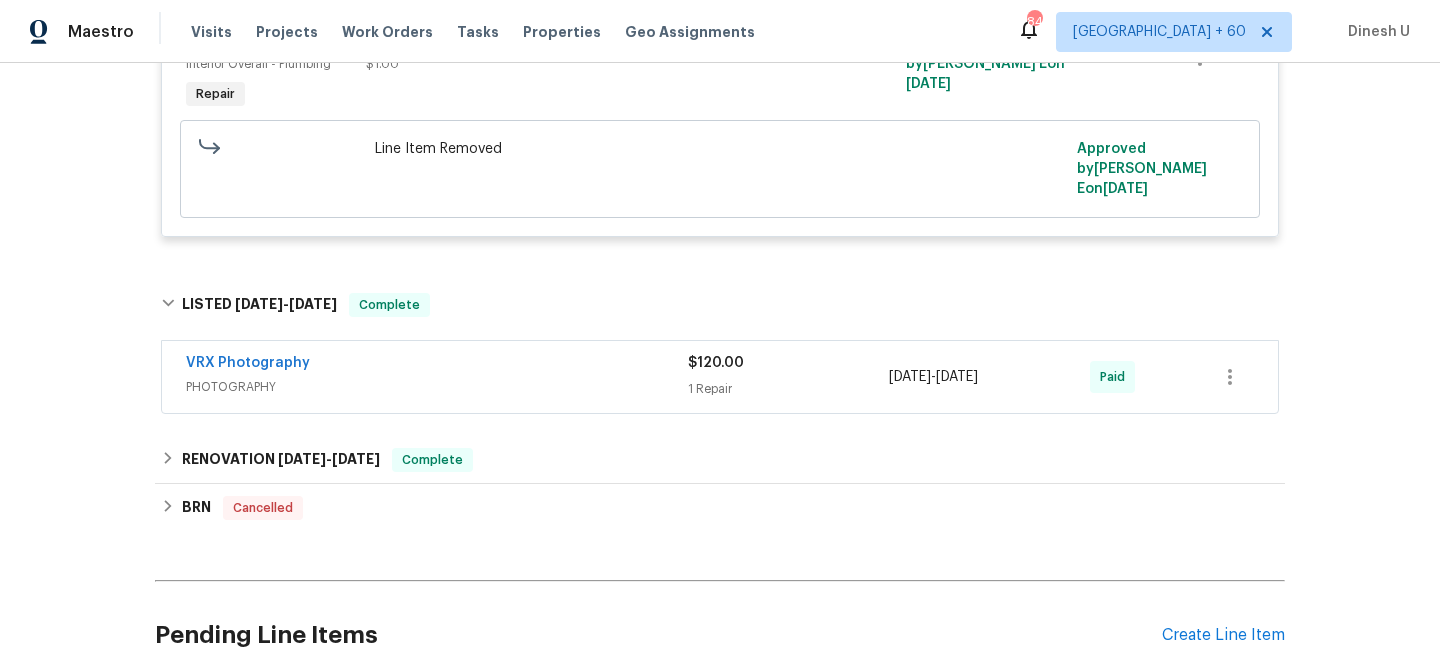 click on "1 Repair" at bounding box center (788, 389) 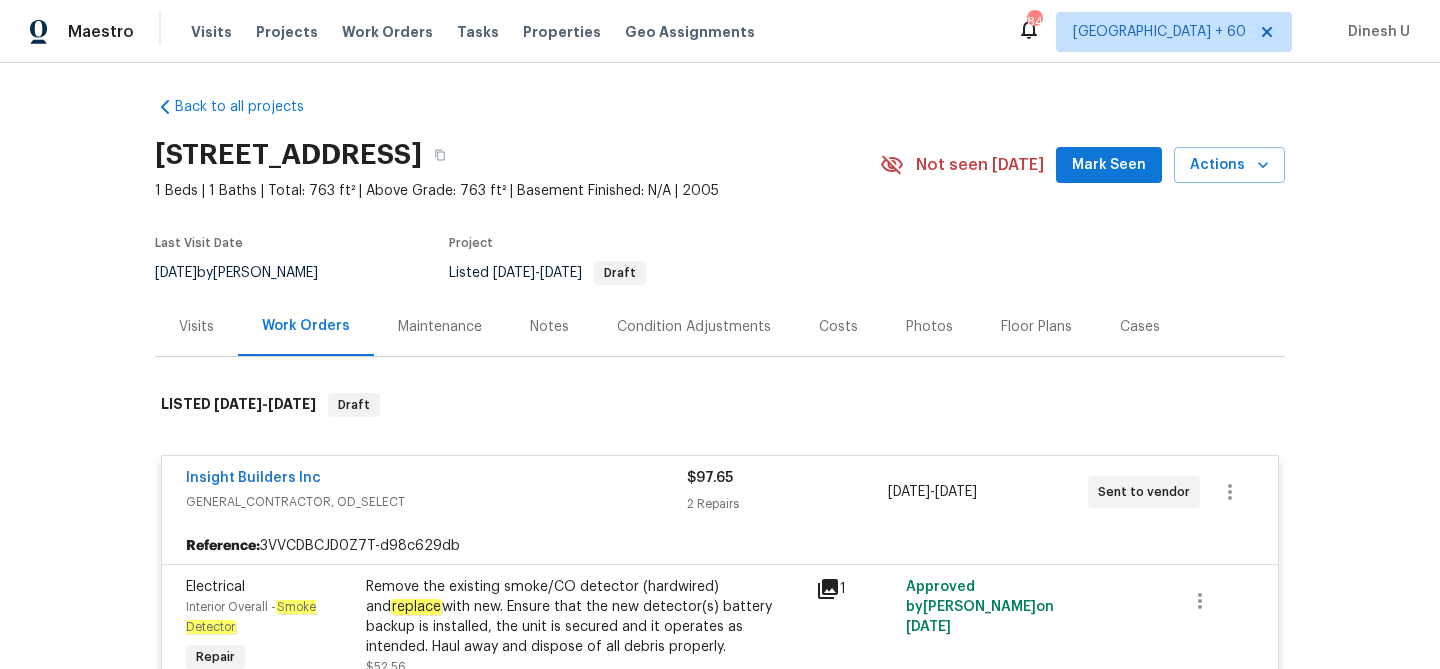scroll, scrollTop: 0, scrollLeft: 0, axis: both 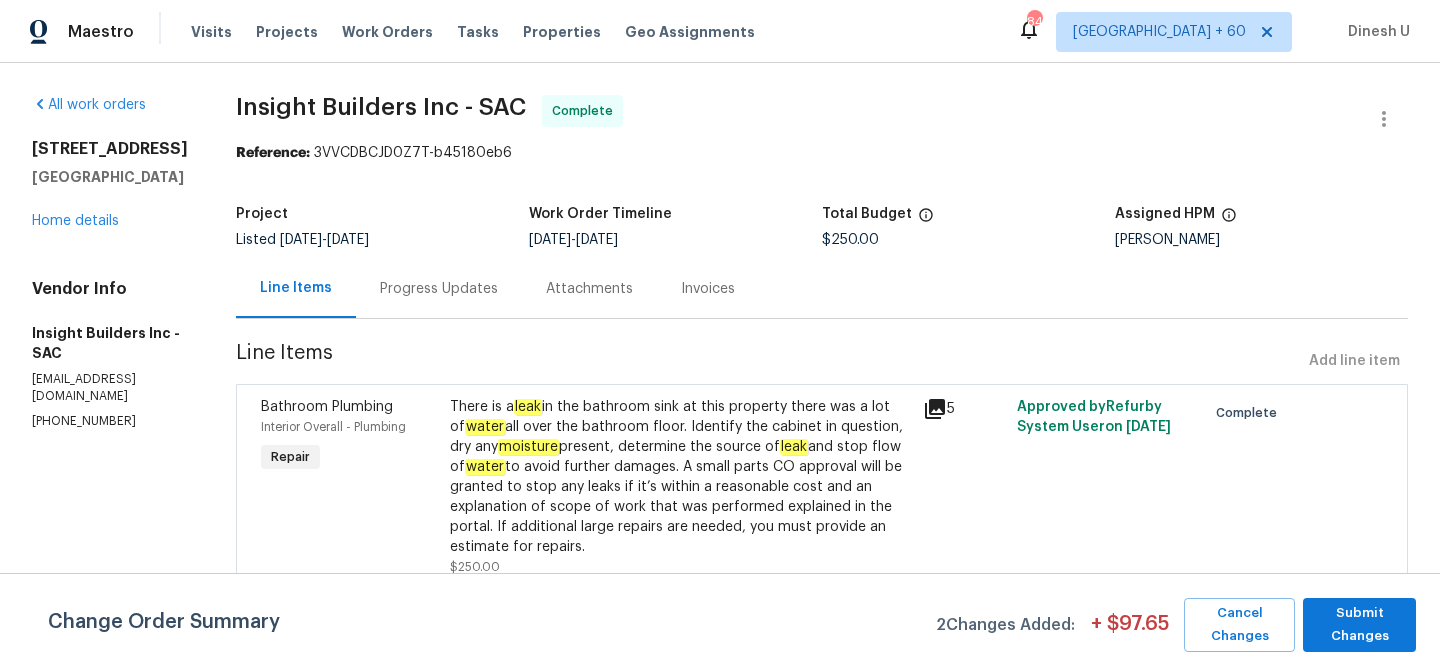 click on "Progress Updates" at bounding box center [439, 289] 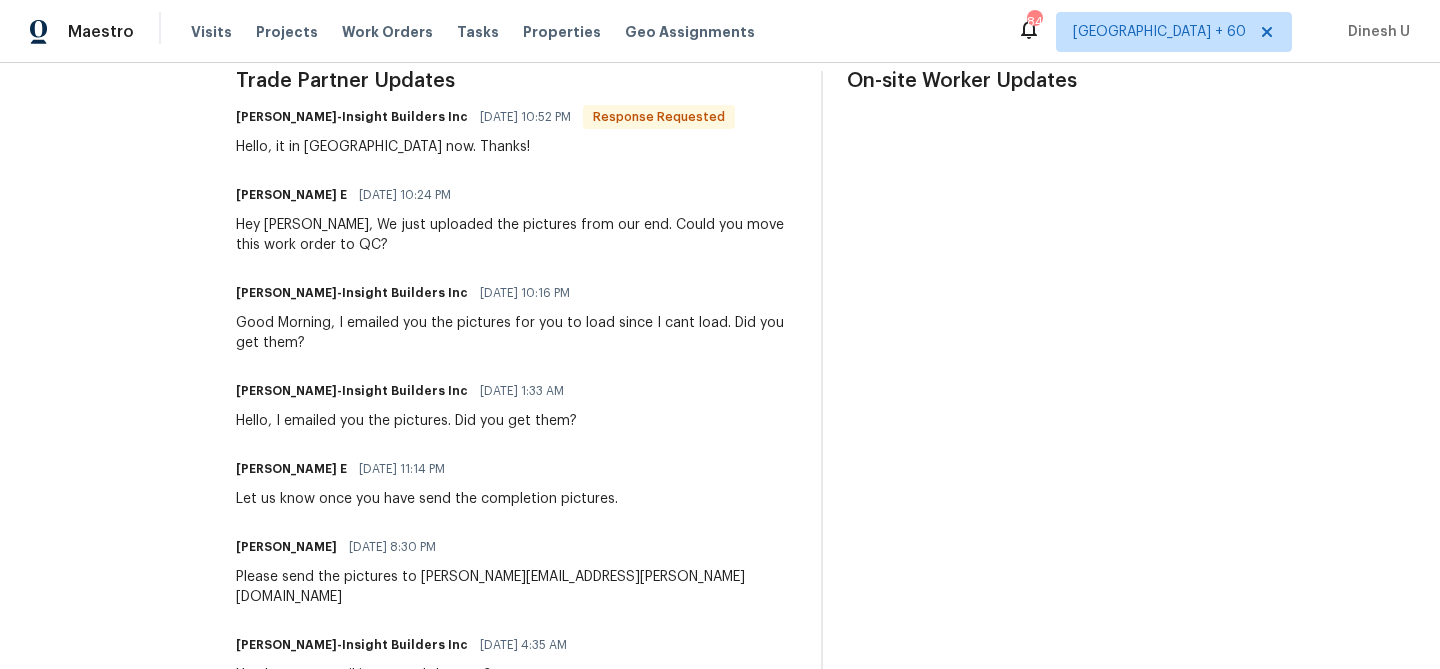 scroll, scrollTop: 575, scrollLeft: 0, axis: vertical 